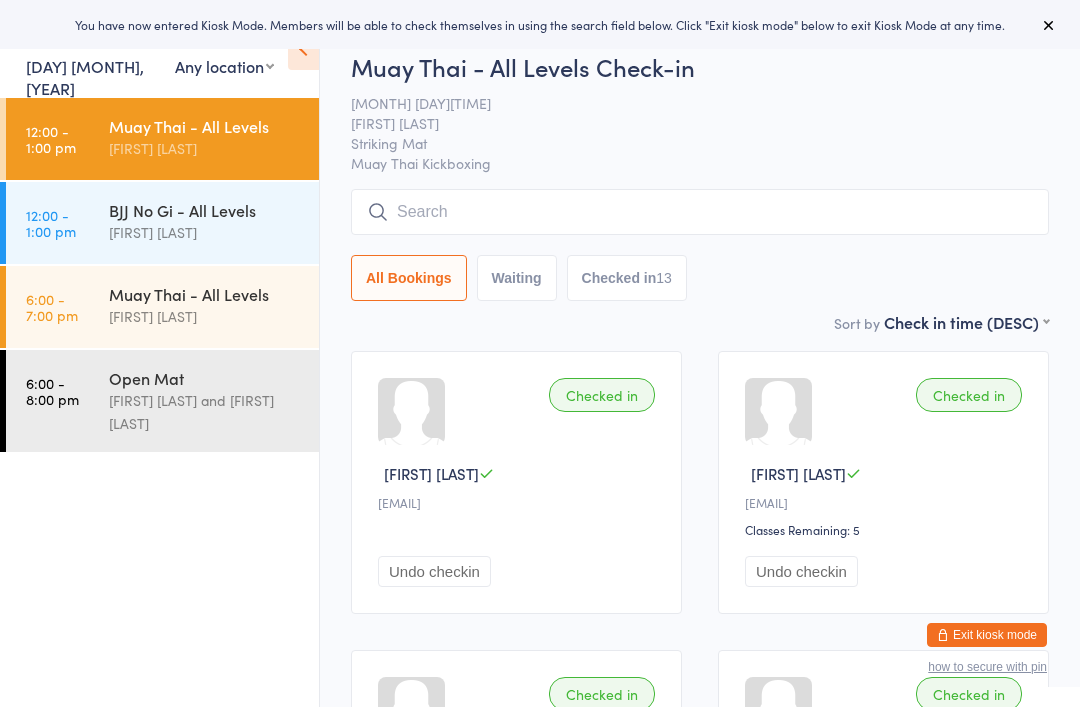 scroll, scrollTop: 0, scrollLeft: 0, axis: both 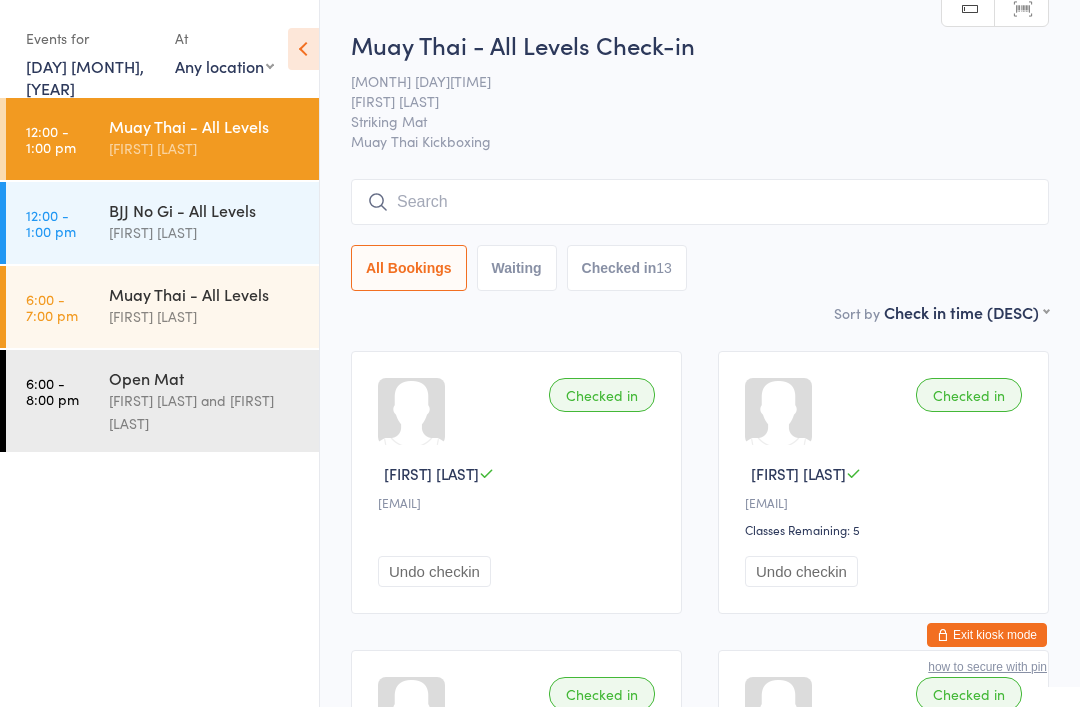 click at bounding box center (303, 49) 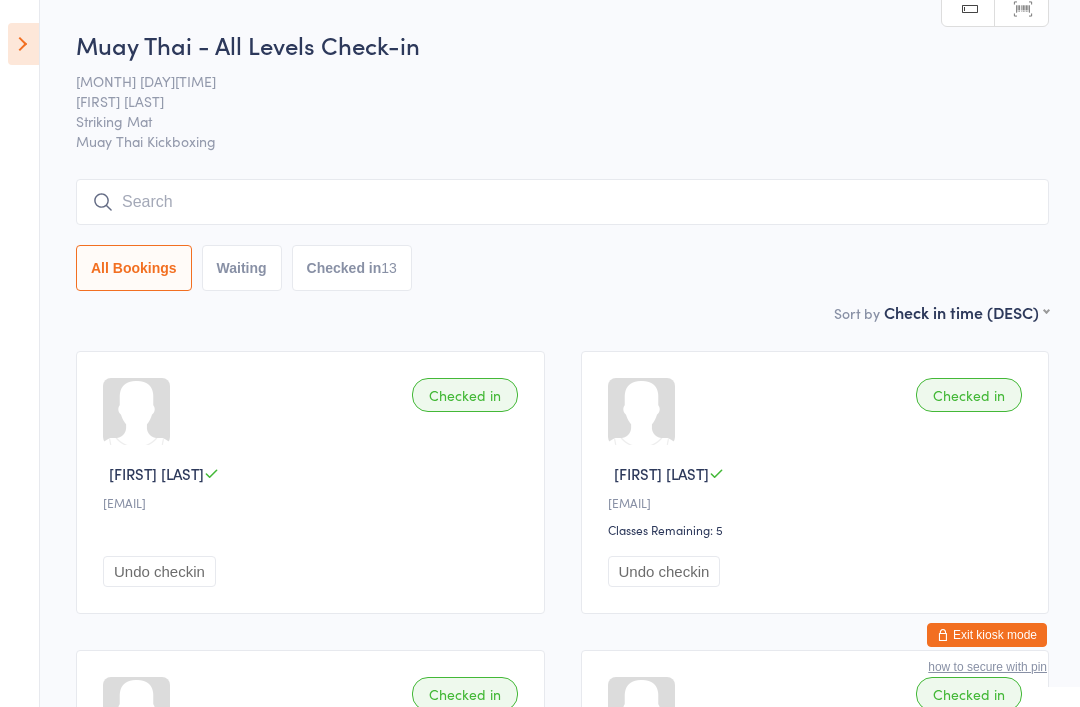 click at bounding box center [23, 44] 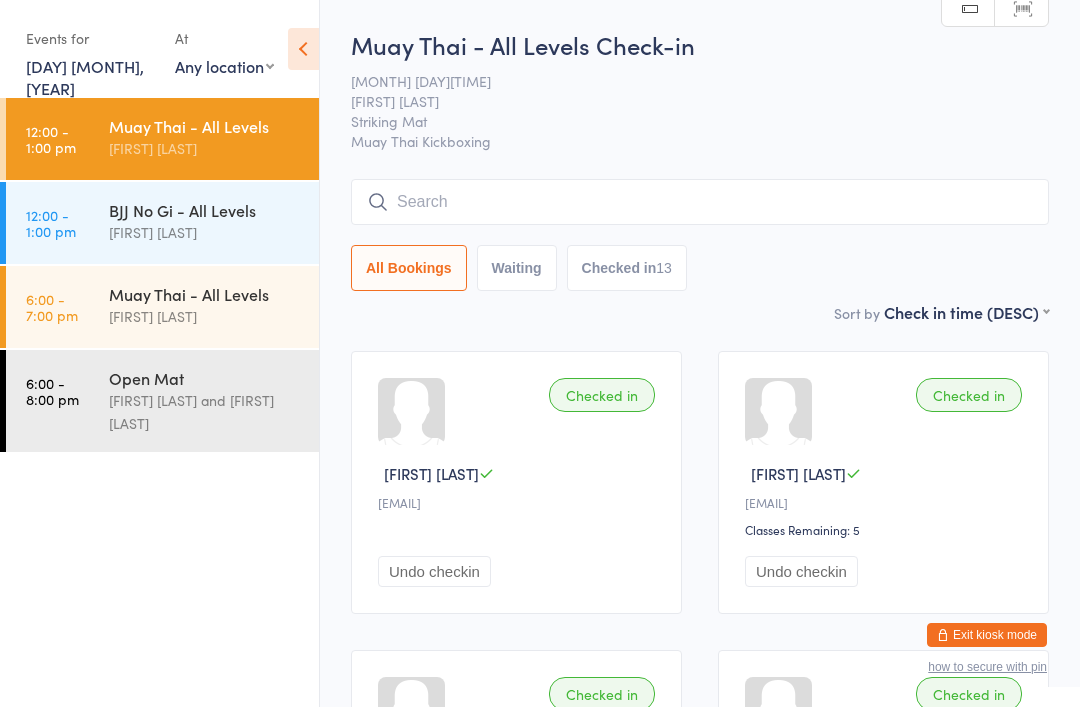 click on "[DAY] [MONTH], [YEAR]" at bounding box center [85, 77] 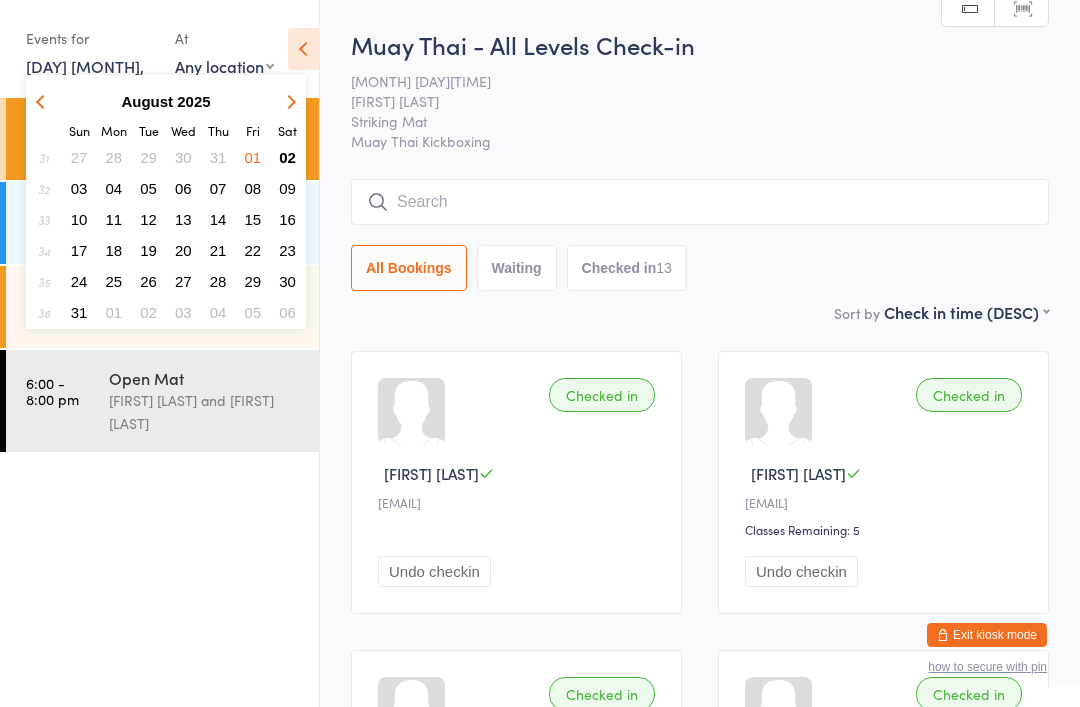 click on "02" at bounding box center [287, 157] 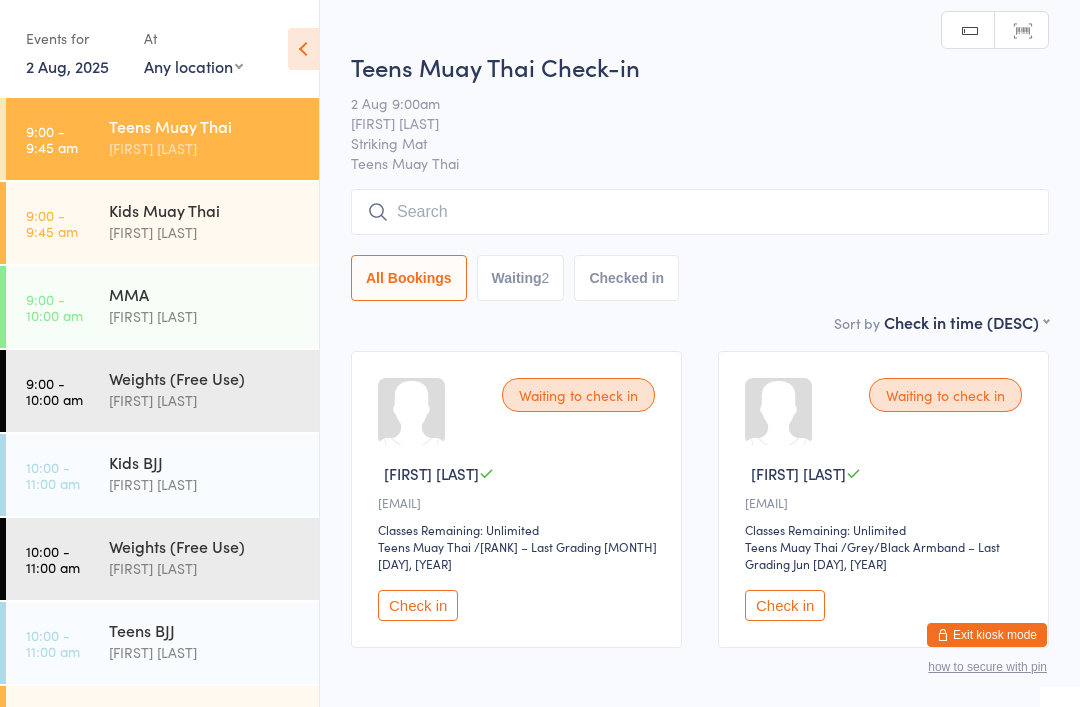 click on "[FIRST] [LAST]" at bounding box center (205, 232) 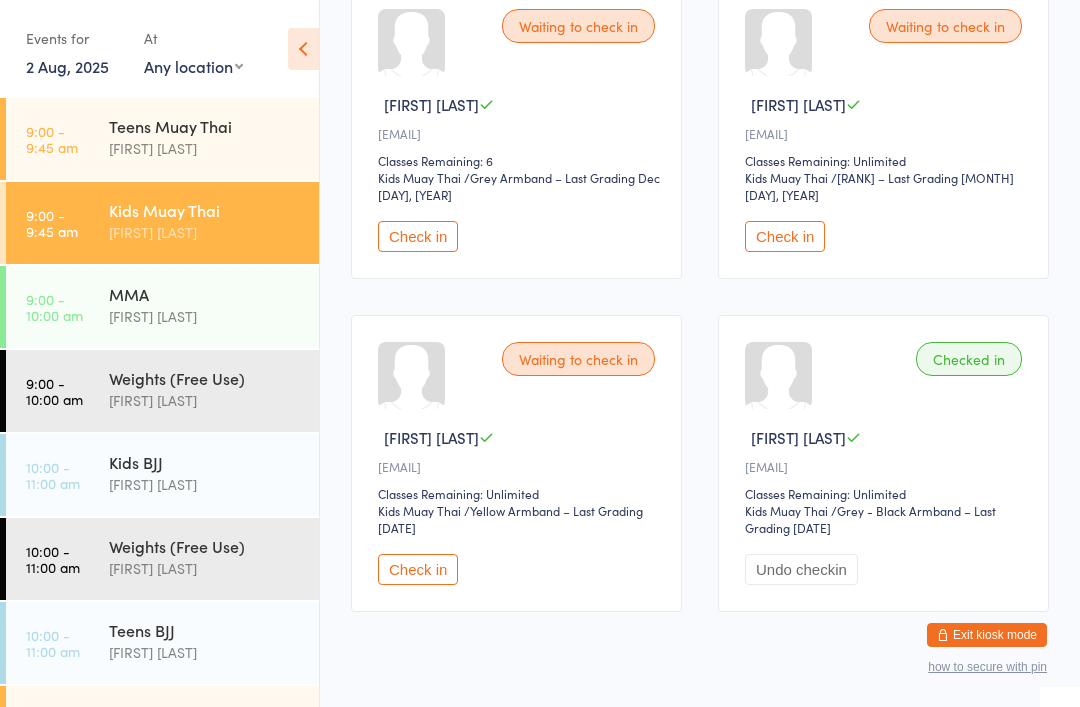 scroll, scrollTop: 384, scrollLeft: 0, axis: vertical 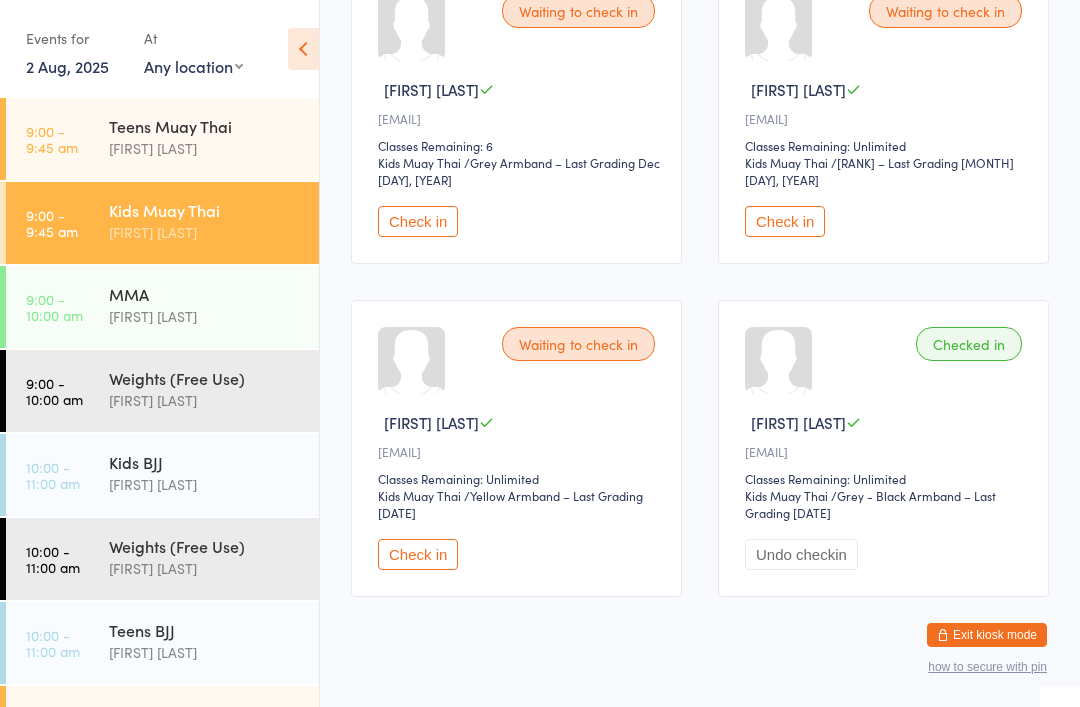 click on "Waiting to check in" at bounding box center (578, 344) 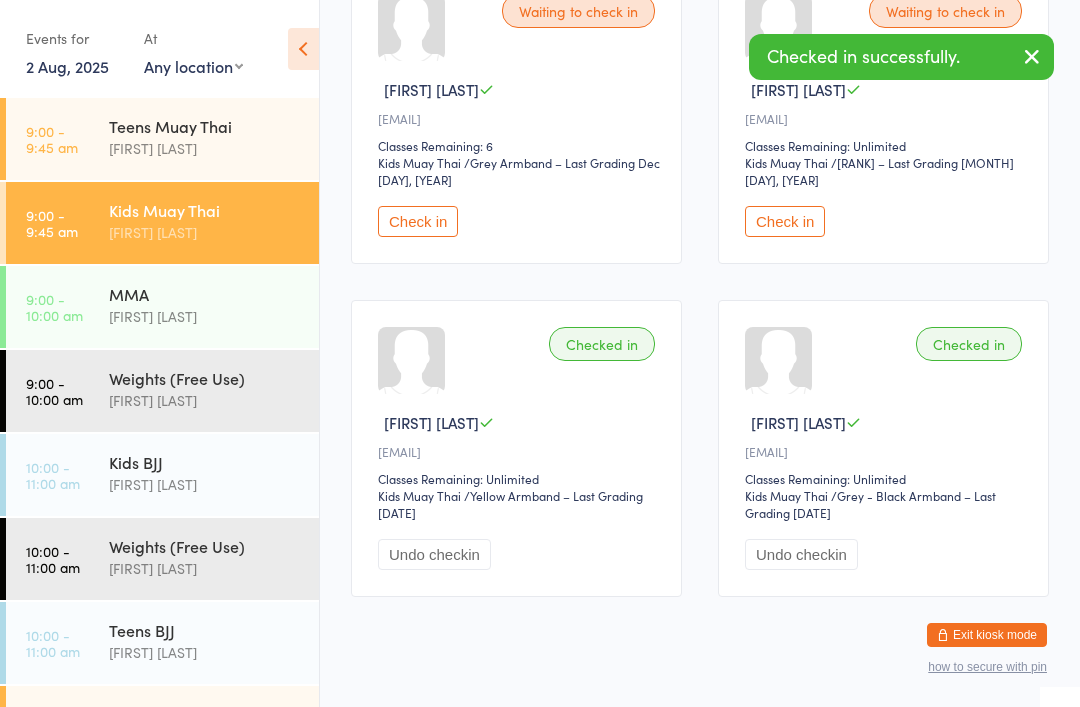 click on "[TIME] Teens Muay Thai [FIRST] [LAST]" at bounding box center (162, 139) 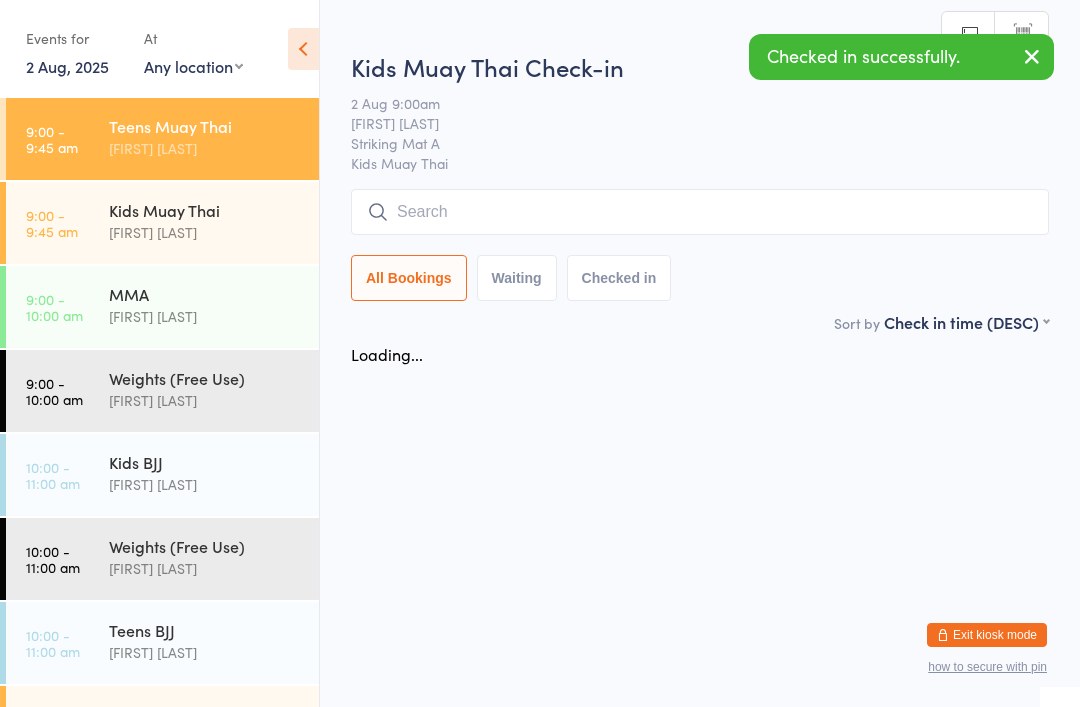 scroll, scrollTop: 0, scrollLeft: 0, axis: both 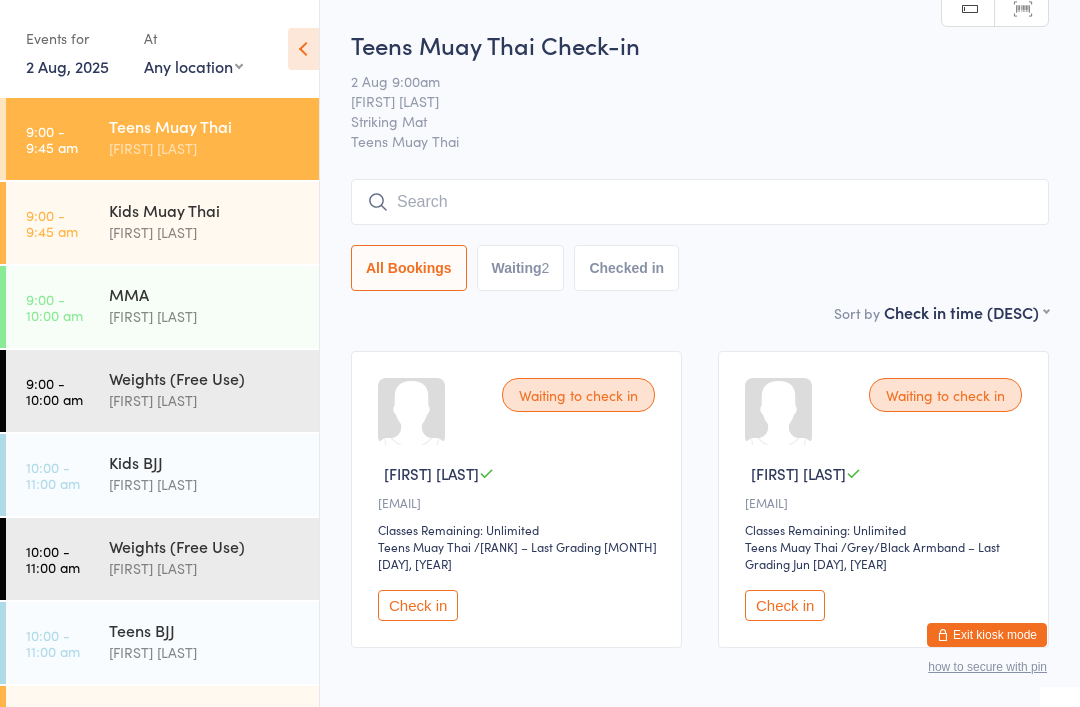 click on "Teens Muay Thai" at bounding box center (205, 126) 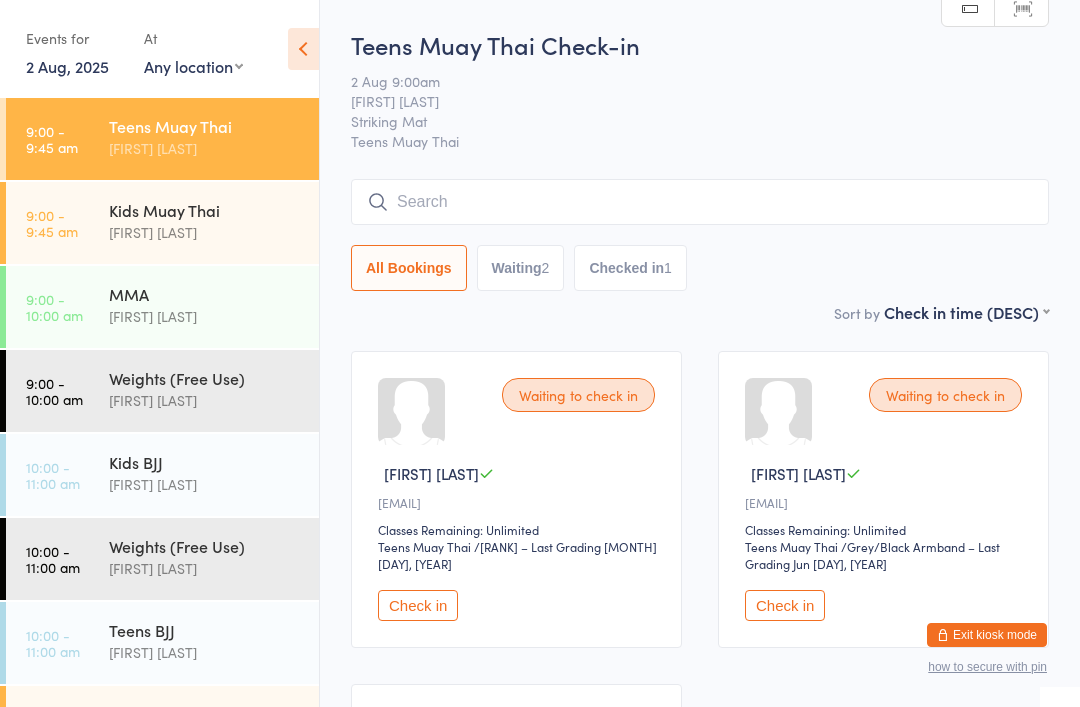 click on "[FIRST] [LAST]" at bounding box center (205, 232) 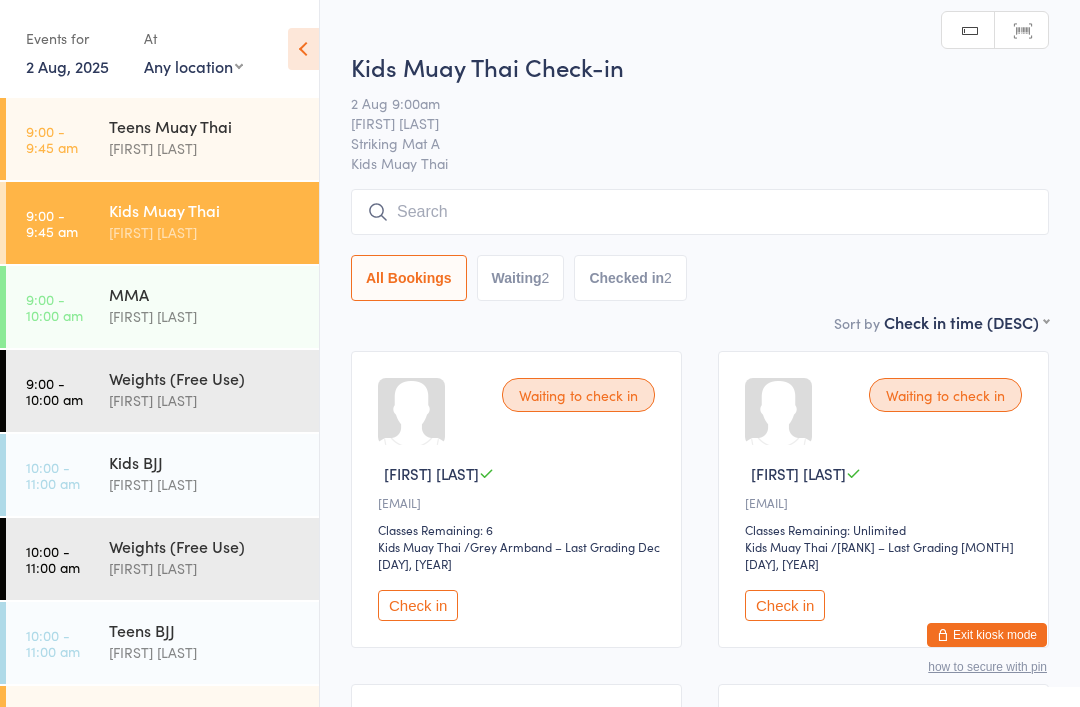 click at bounding box center [700, 212] 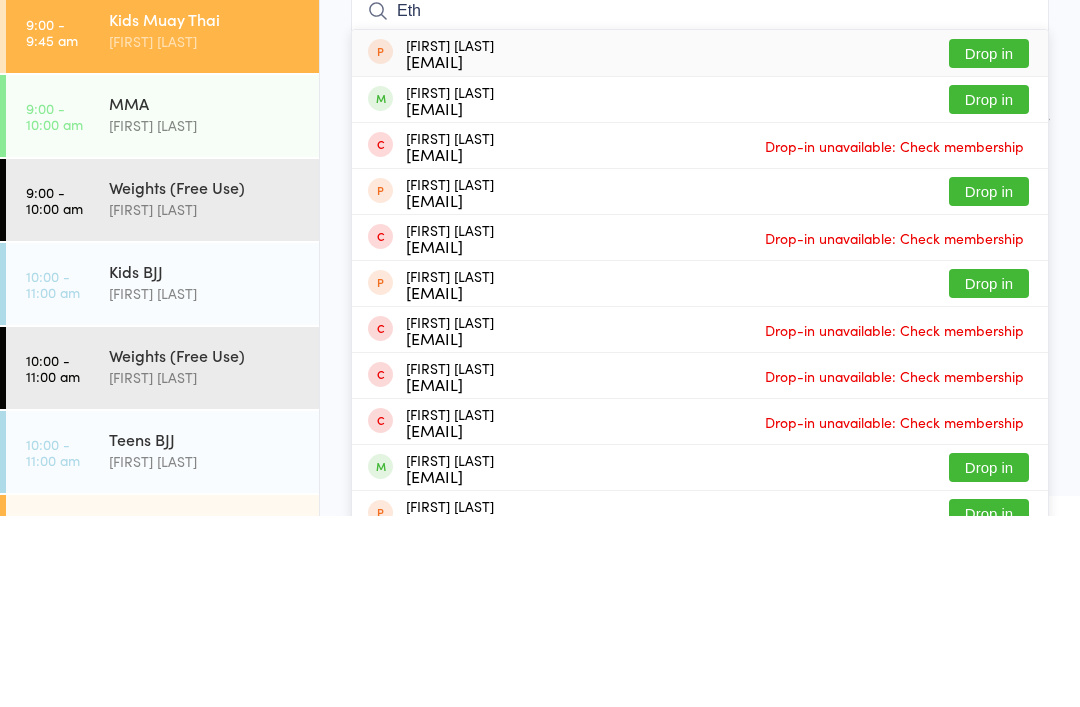 type on "Eth" 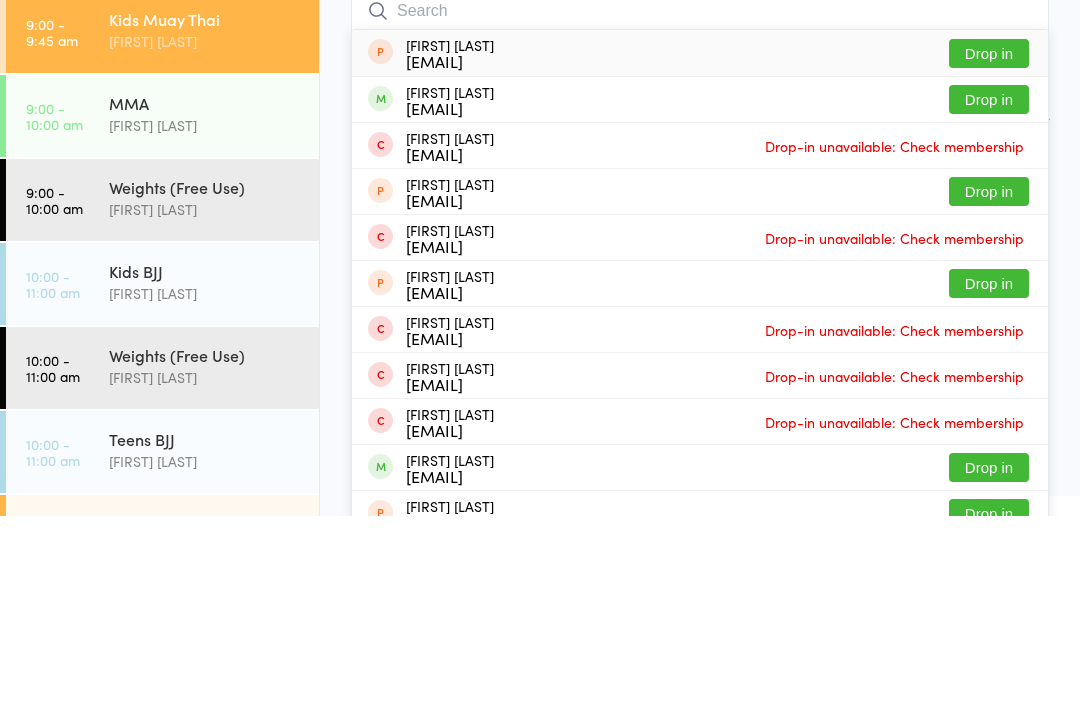 scroll, scrollTop: 191, scrollLeft: 0, axis: vertical 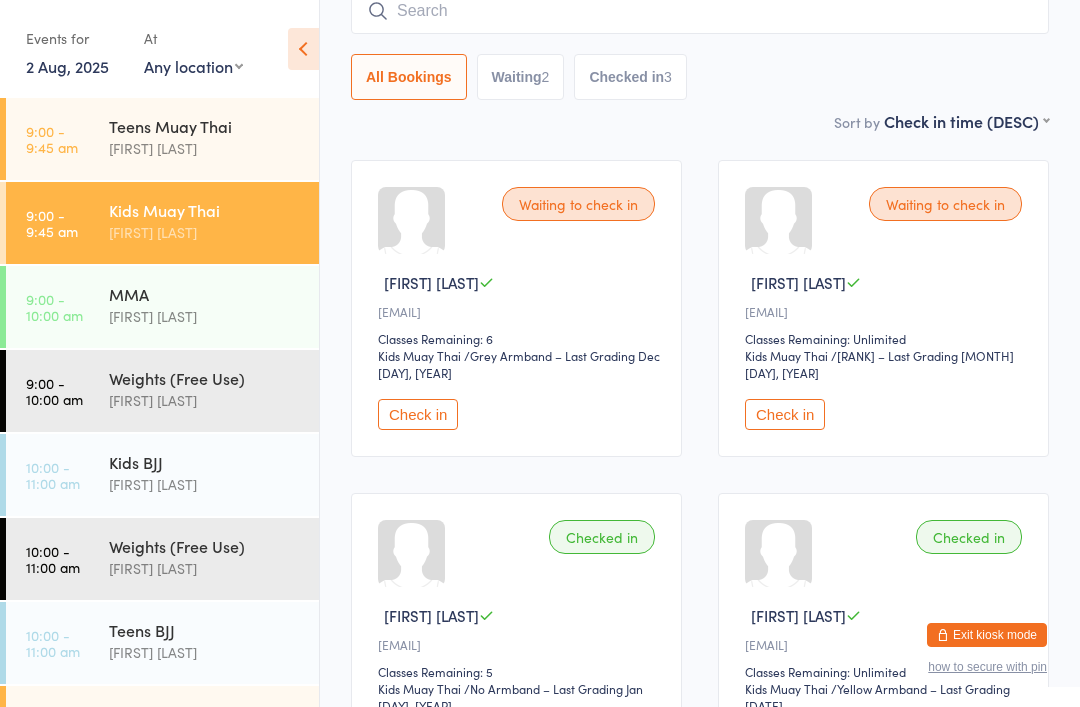 click at bounding box center [700, 11] 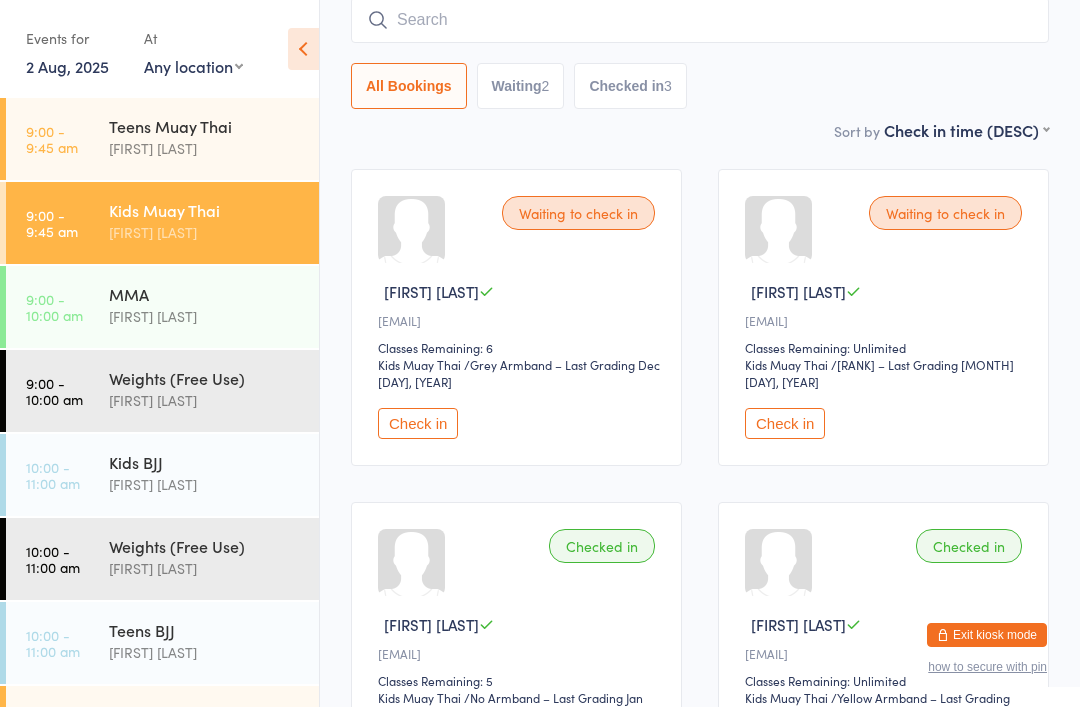 scroll, scrollTop: 181, scrollLeft: 0, axis: vertical 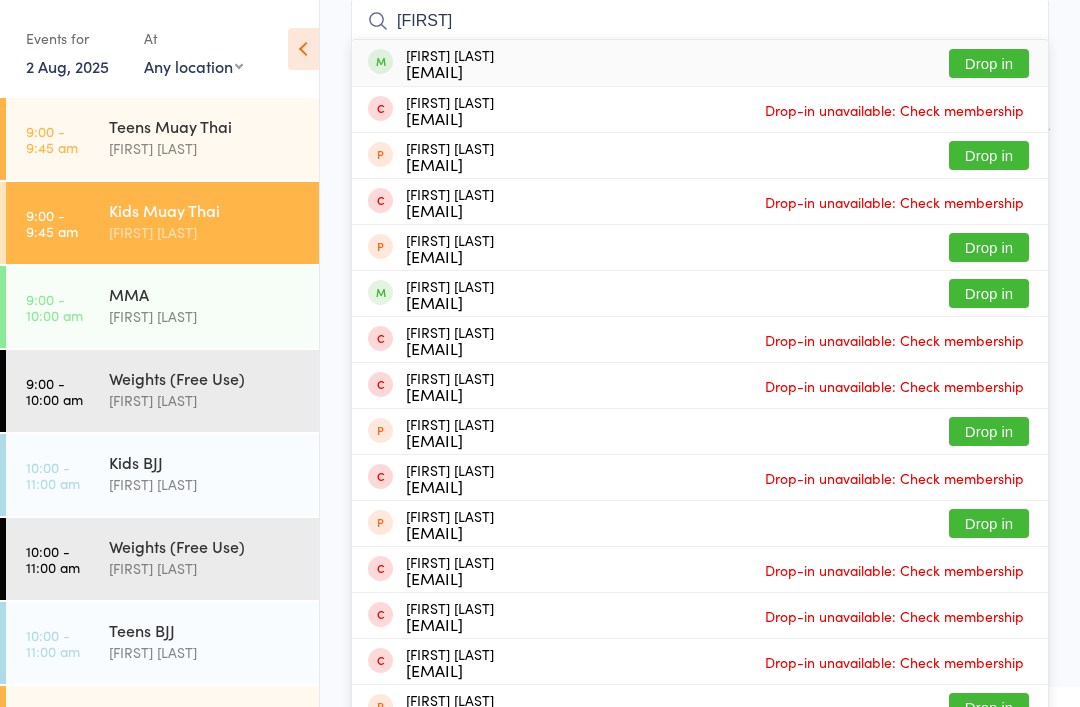 type on "[FIRST]" 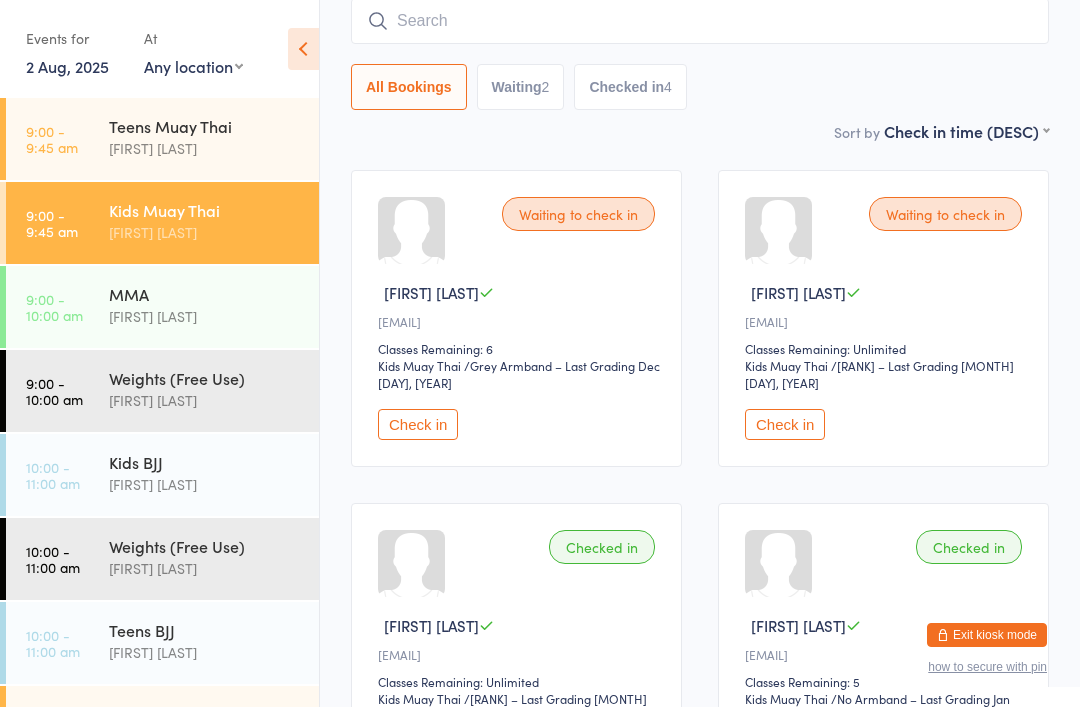 click on "[TIME]" at bounding box center [52, 139] 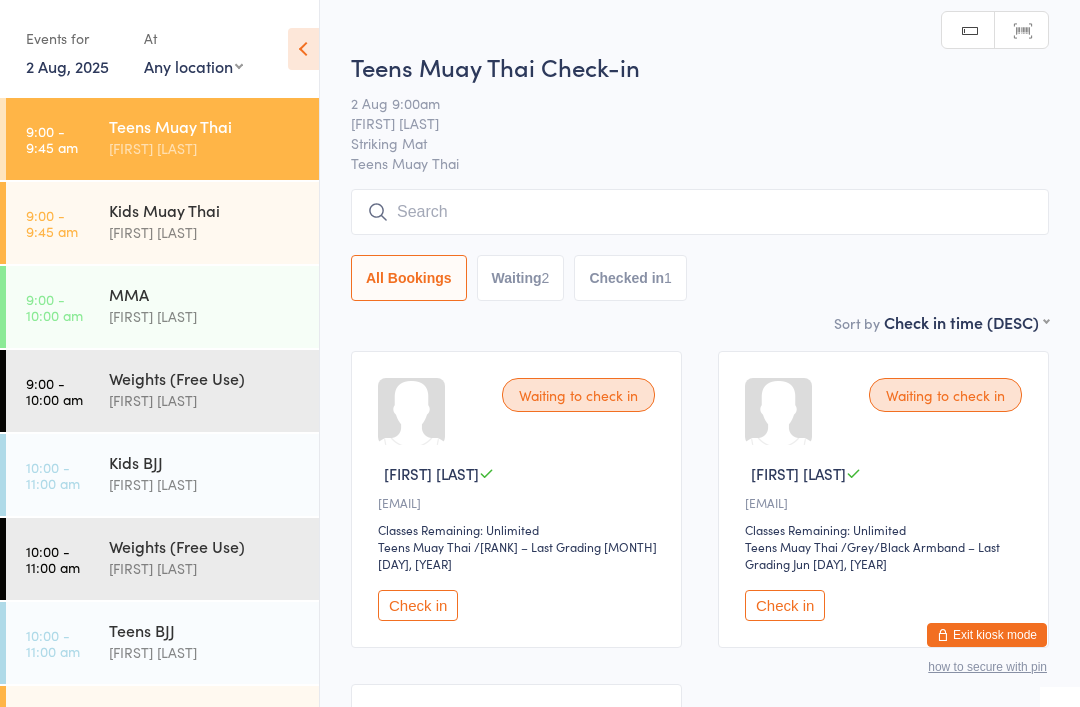 click at bounding box center [700, 212] 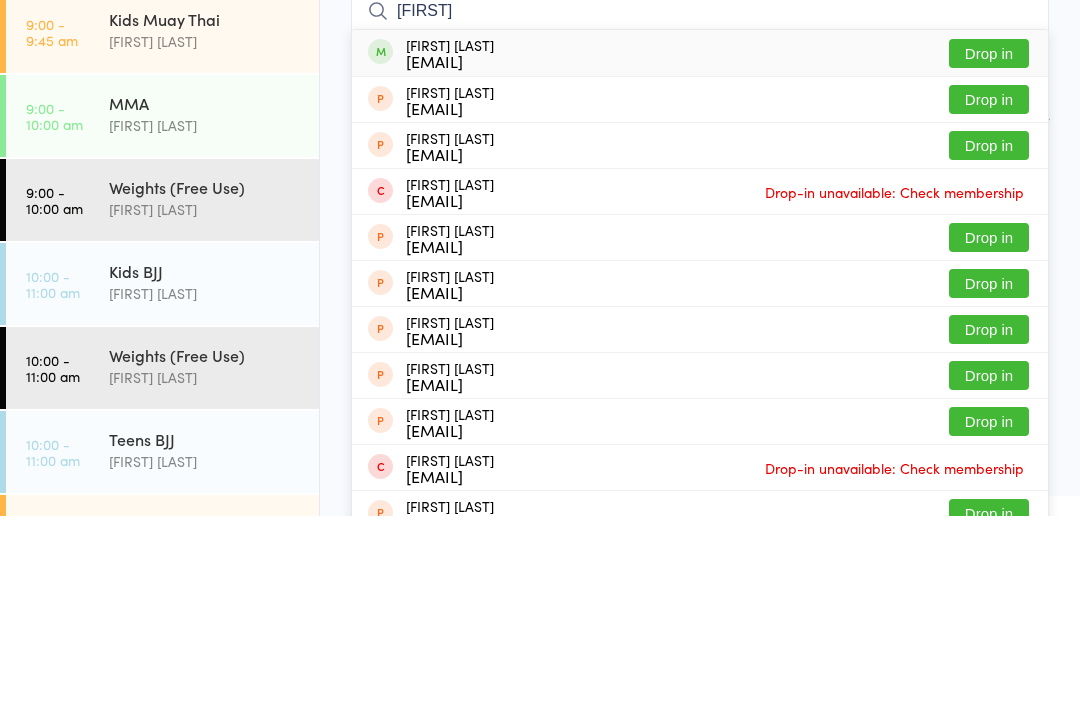 type on "[FIRST]" 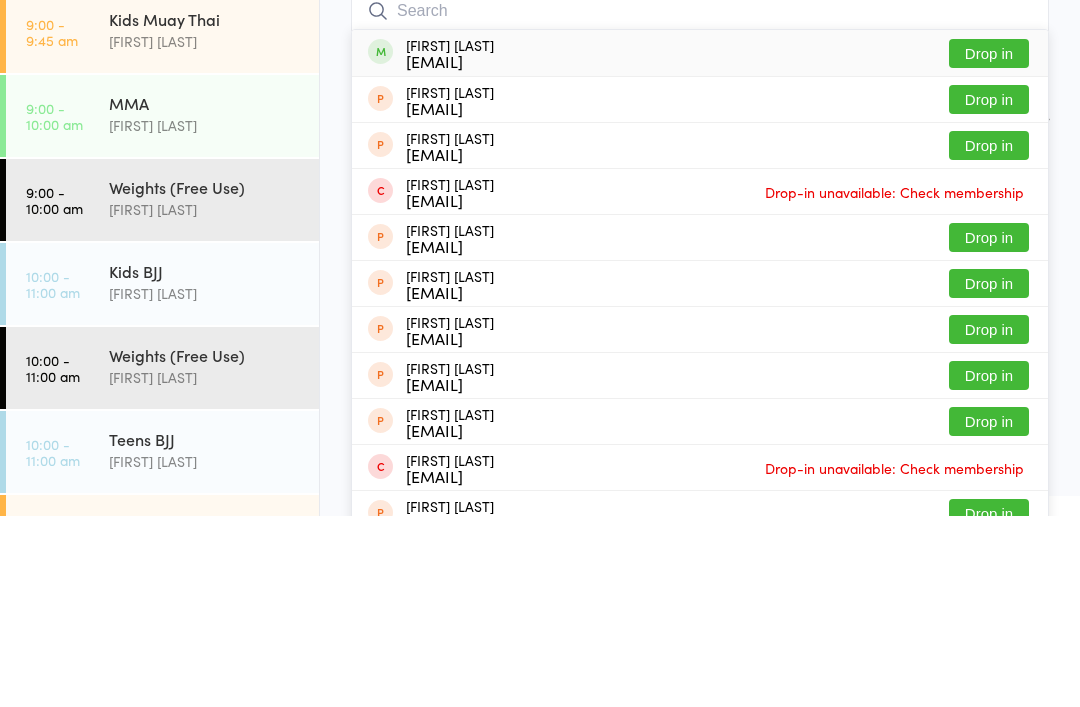 scroll, scrollTop: 191, scrollLeft: 0, axis: vertical 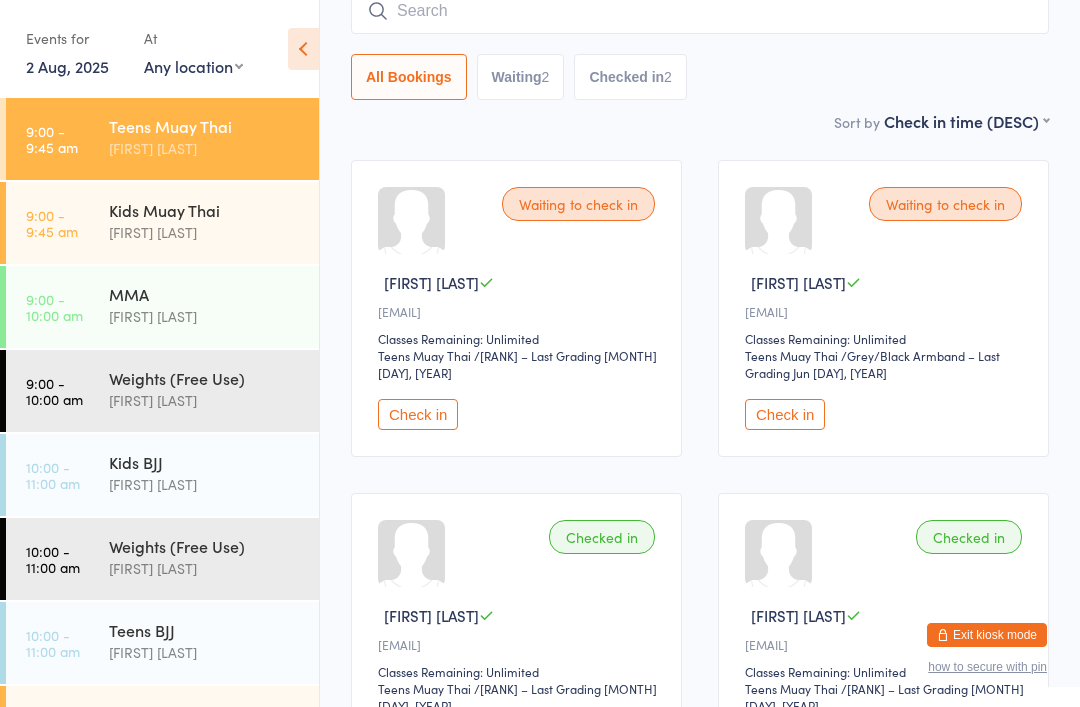 click on "Kids Muay Thai [FIRST] [LAST]" at bounding box center [214, 221] 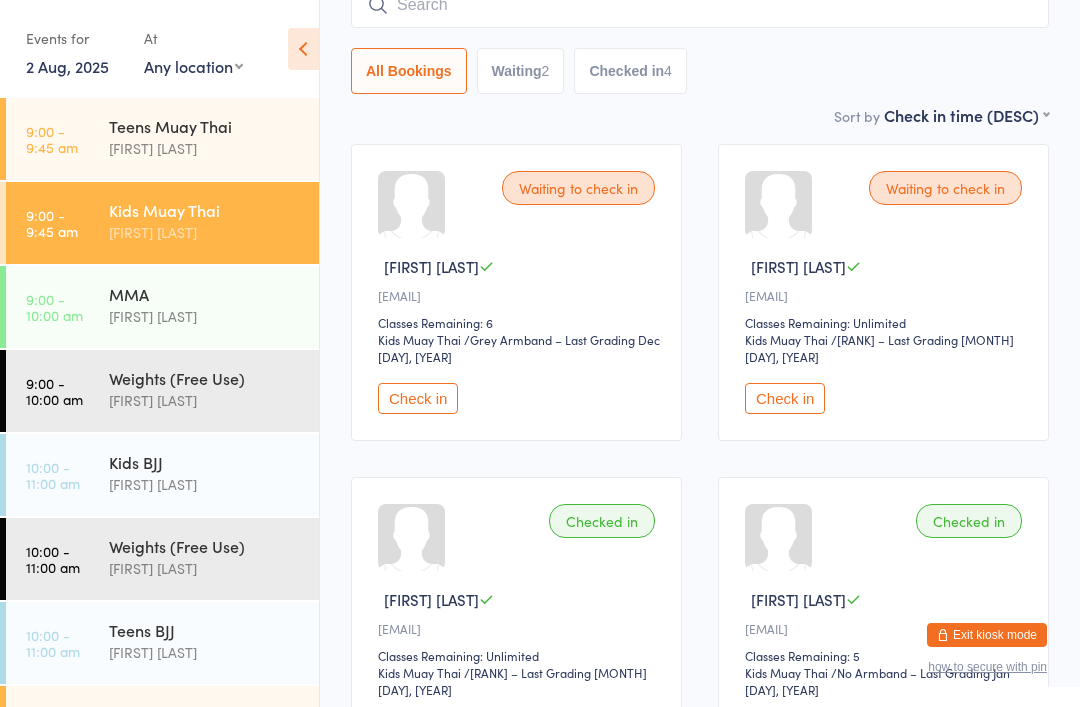 scroll, scrollTop: 0, scrollLeft: 0, axis: both 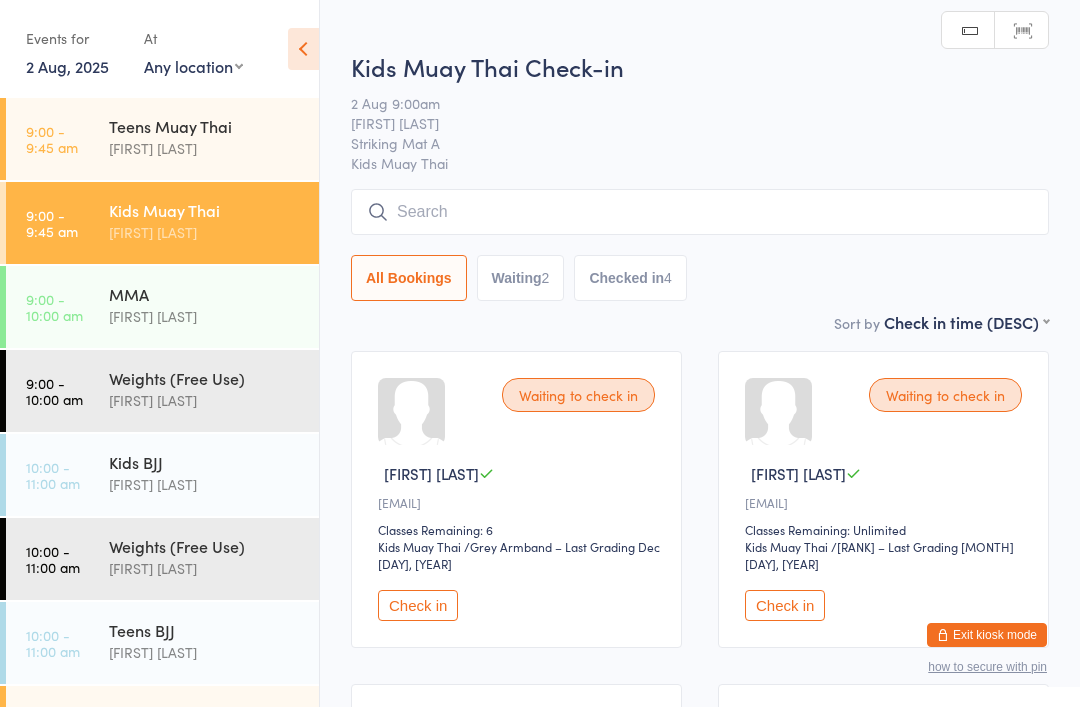 click at bounding box center [700, 212] 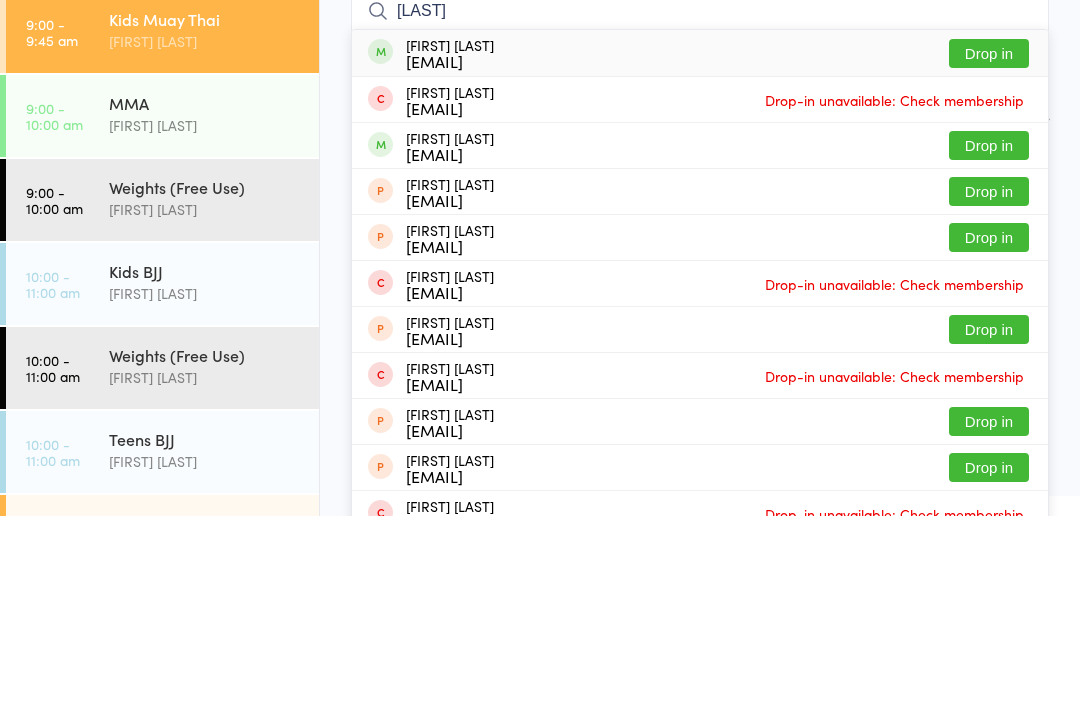 type on "[LAST]" 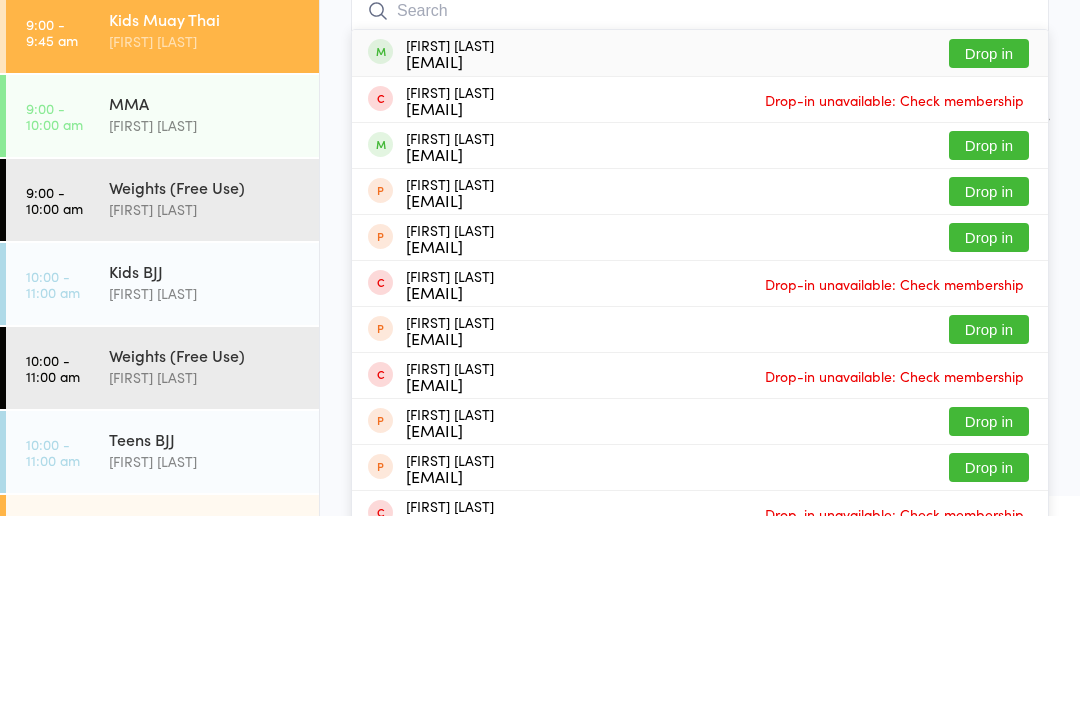 scroll, scrollTop: 191, scrollLeft: 0, axis: vertical 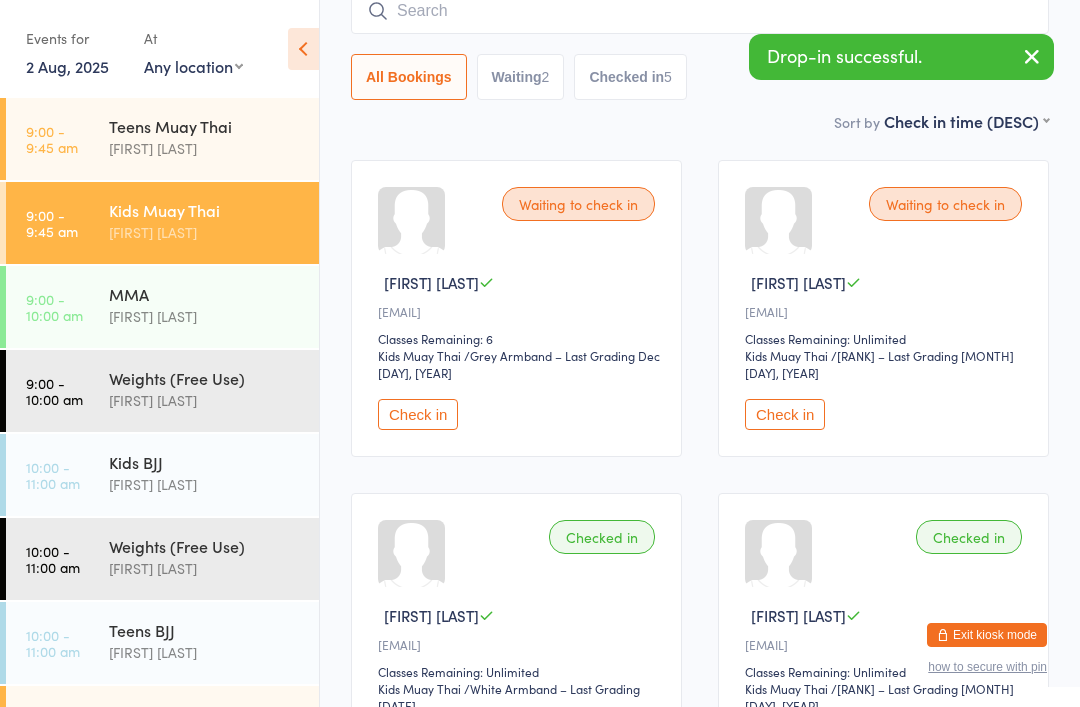 click at bounding box center [700, 11] 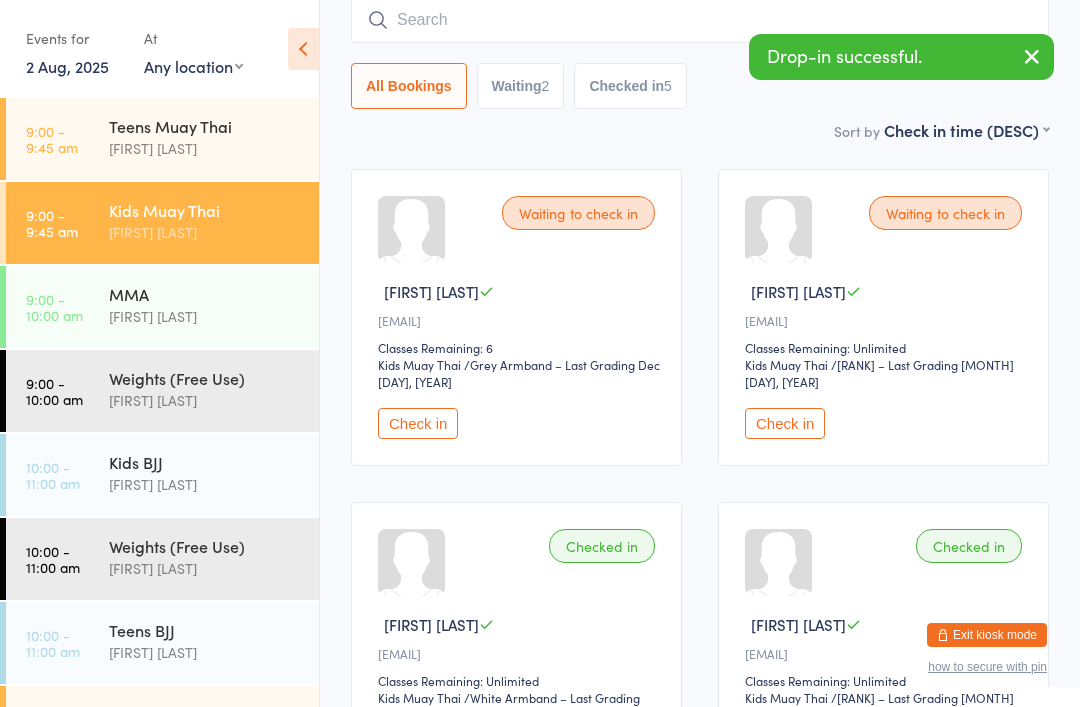scroll, scrollTop: 181, scrollLeft: 0, axis: vertical 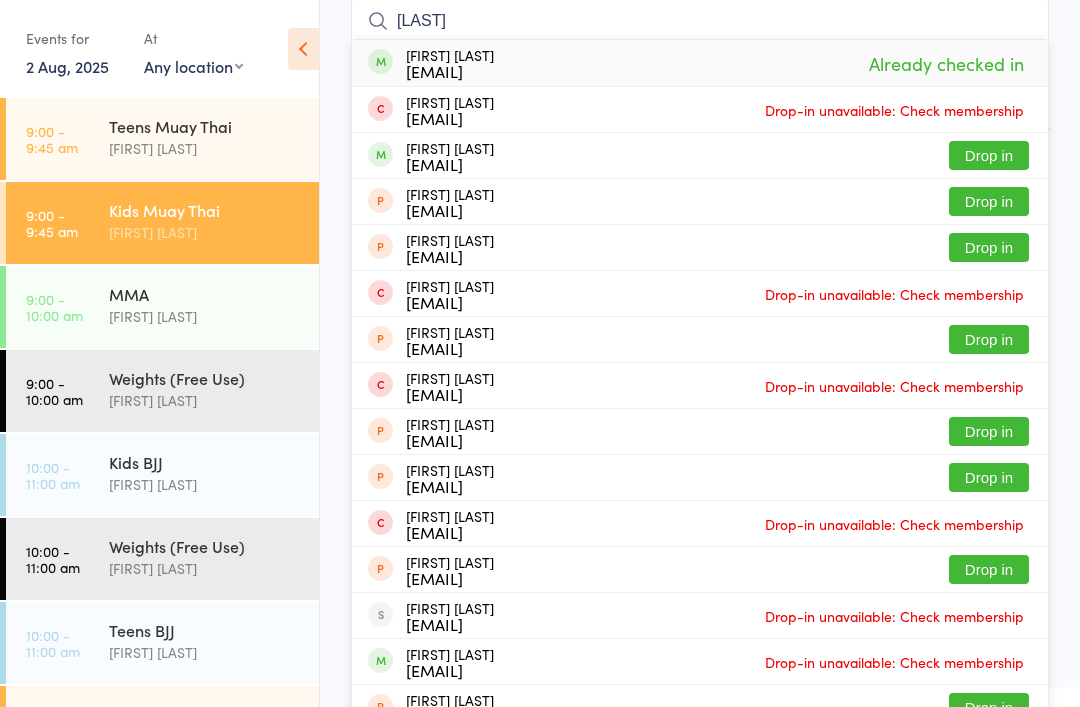 type on "[LAST]" 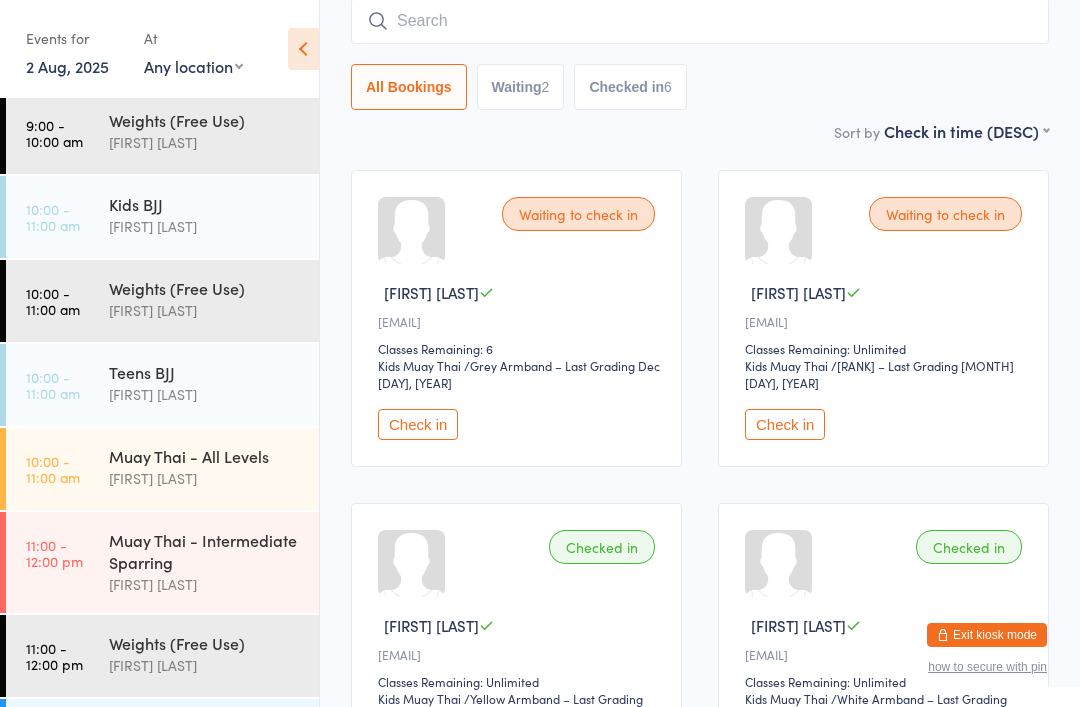 scroll, scrollTop: 268, scrollLeft: 0, axis: vertical 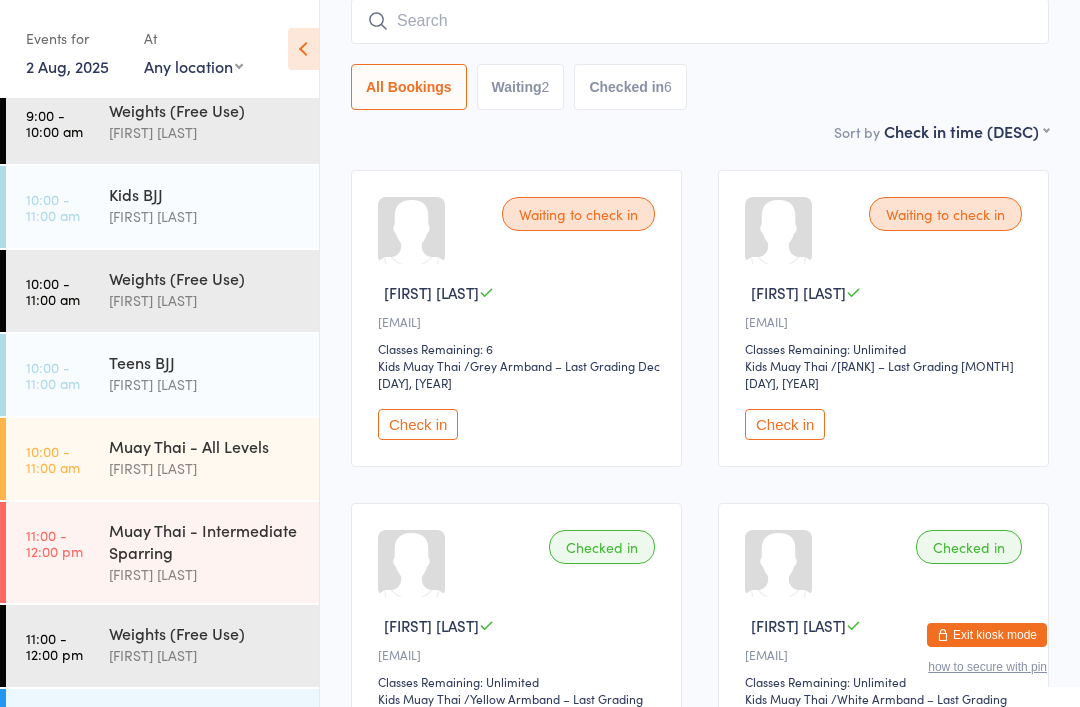 click on "10:00 - 11:00 am Kids BJJ [FIRST] [LAST]" at bounding box center [162, 207] 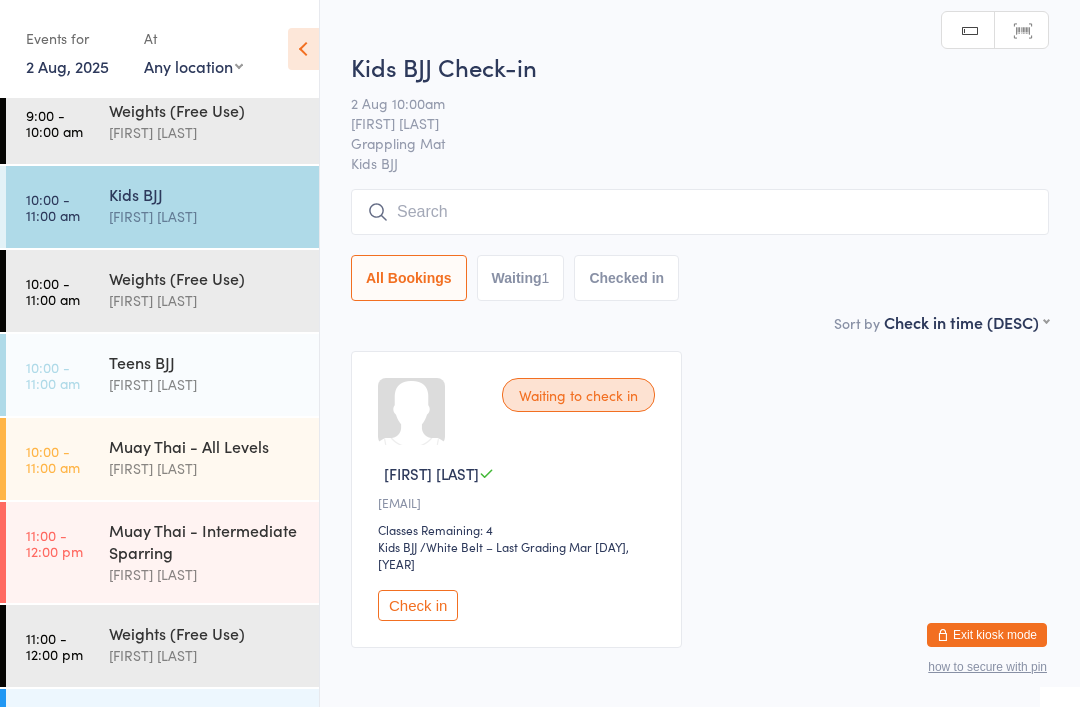 click at bounding box center [700, 212] 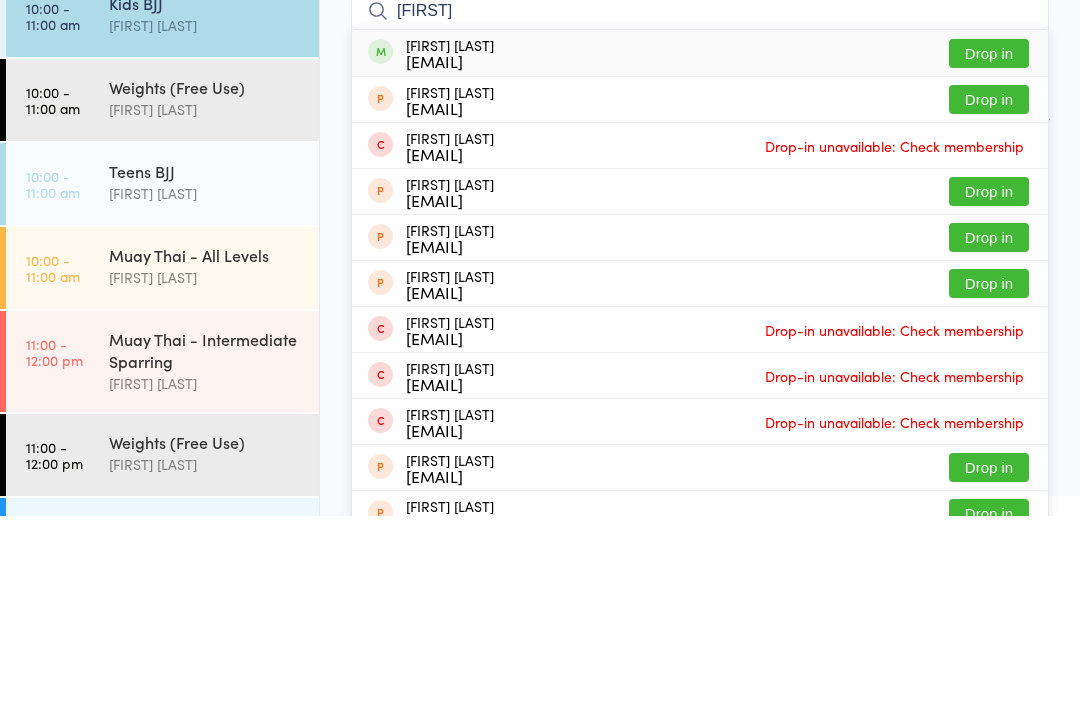 type on "[FIRST]" 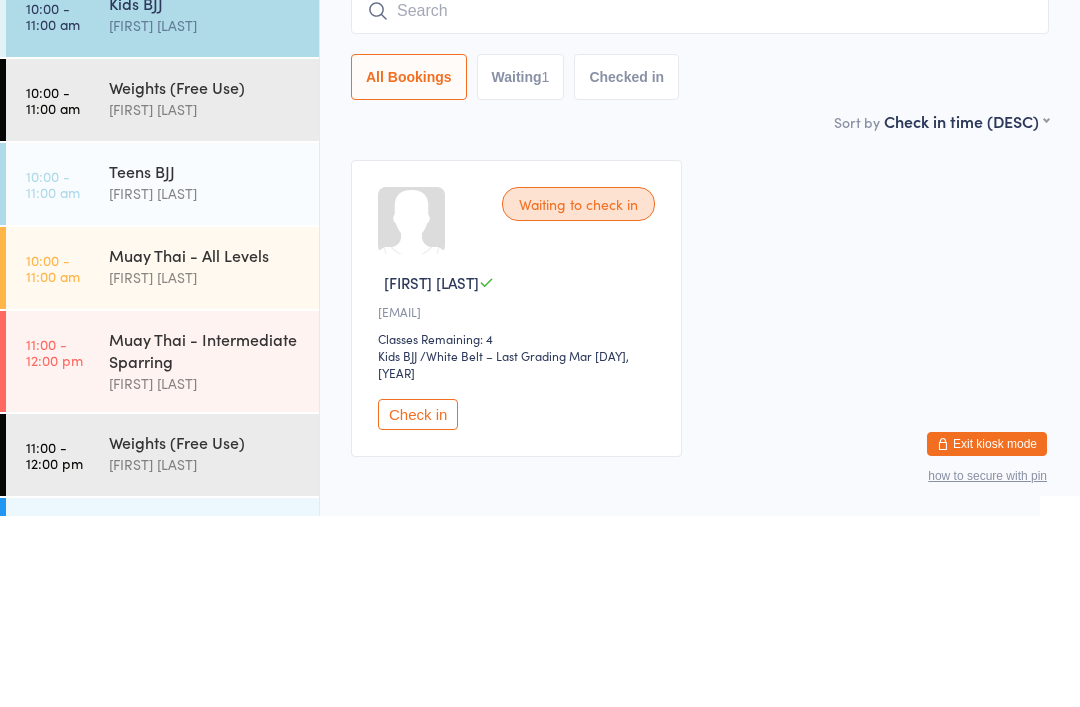 scroll, scrollTop: 89, scrollLeft: 0, axis: vertical 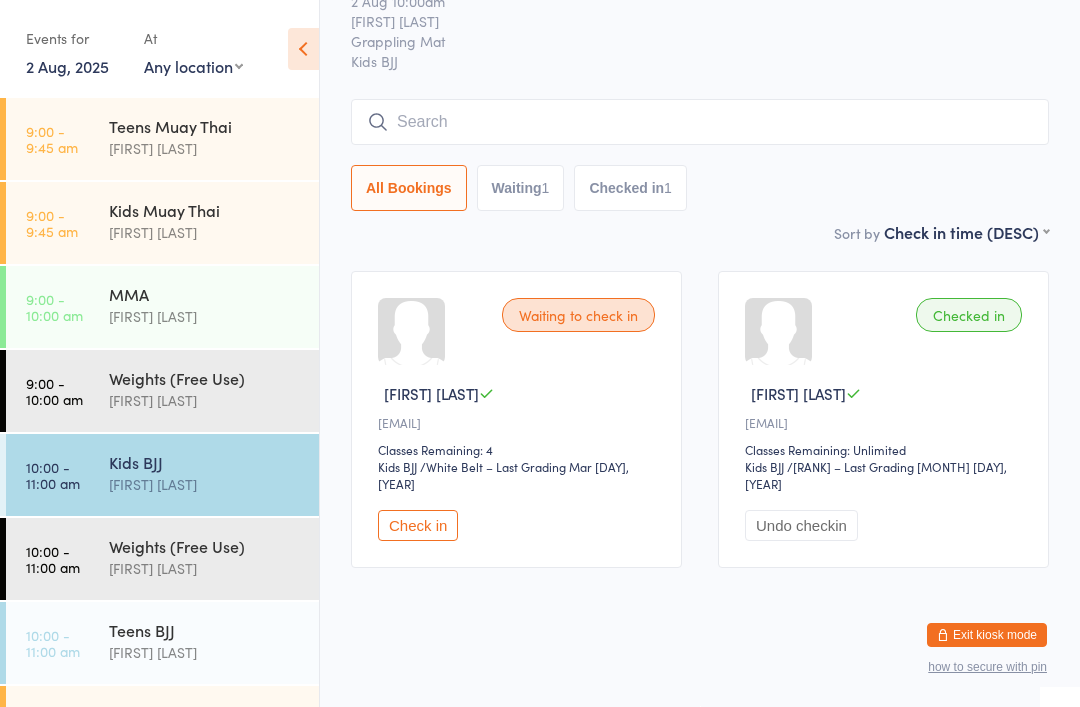 click on "[TIME] Kids Muay Thai [FIRST] [LAST]" at bounding box center (162, 223) 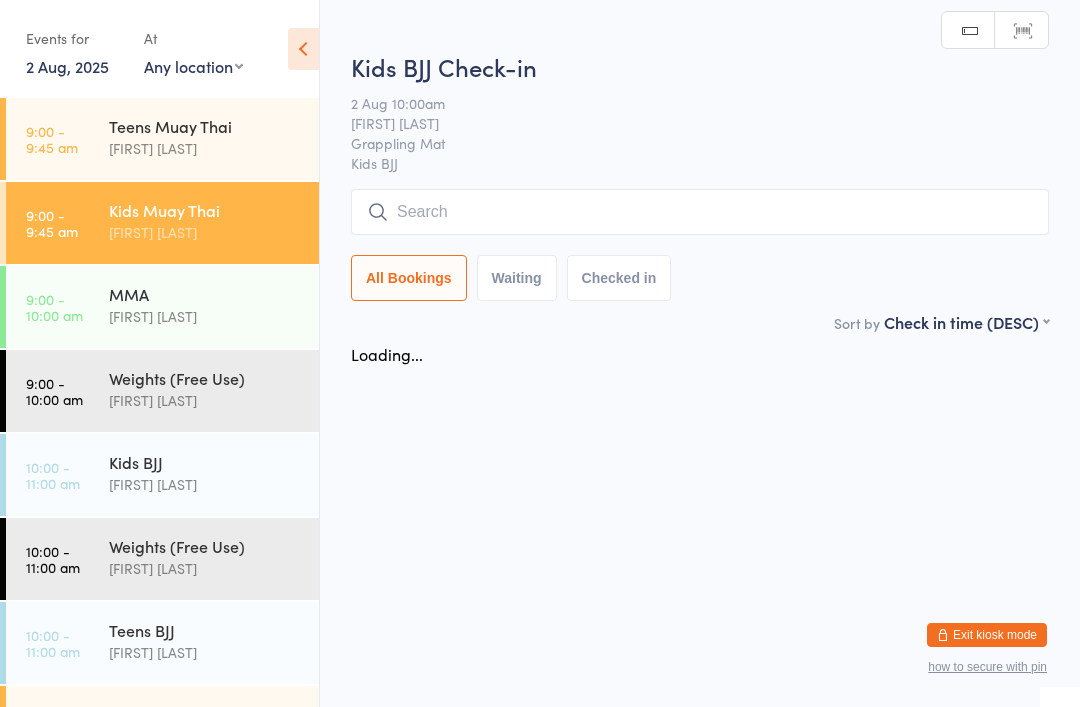 scroll, scrollTop: 0, scrollLeft: 0, axis: both 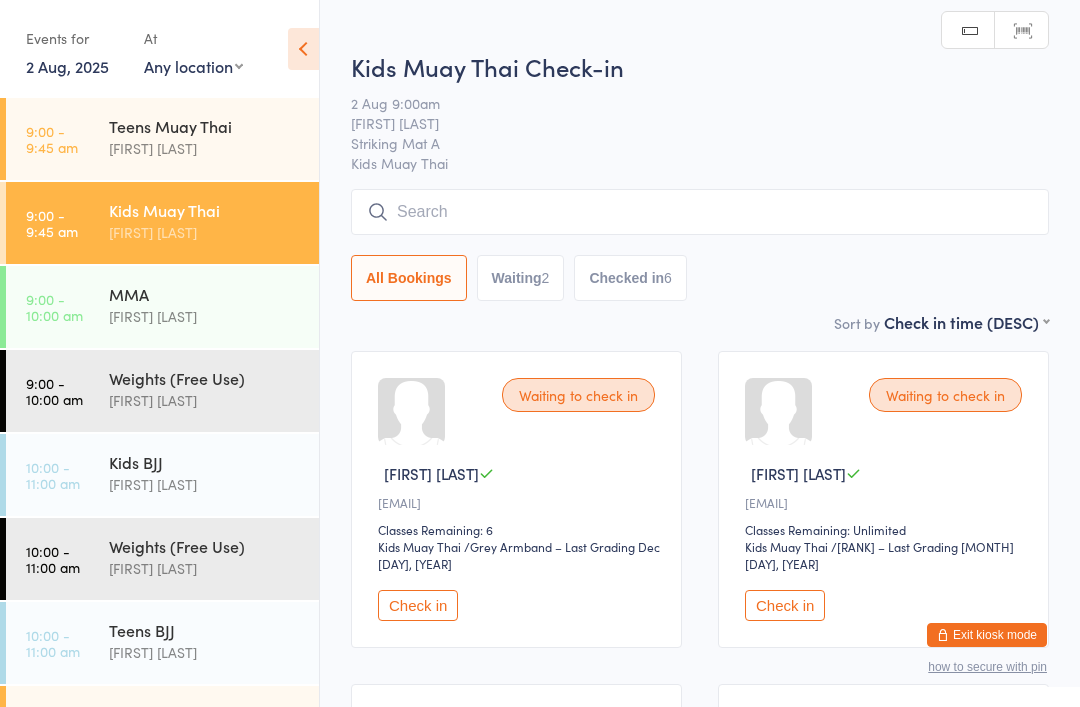 click at bounding box center [700, 212] 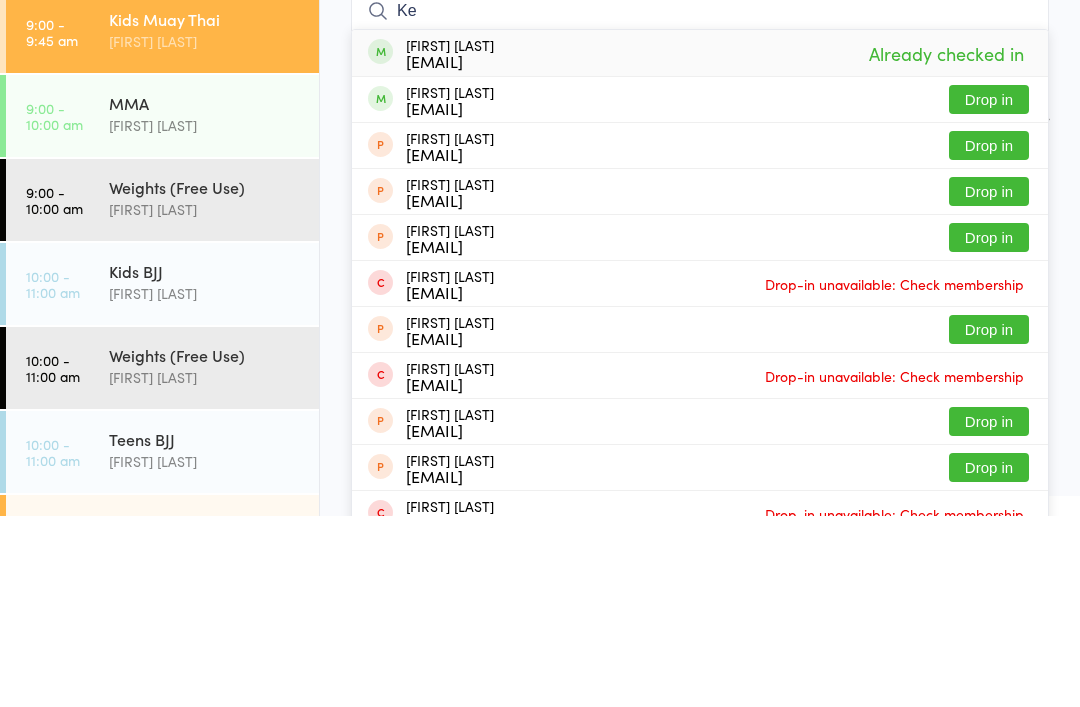 type on "K" 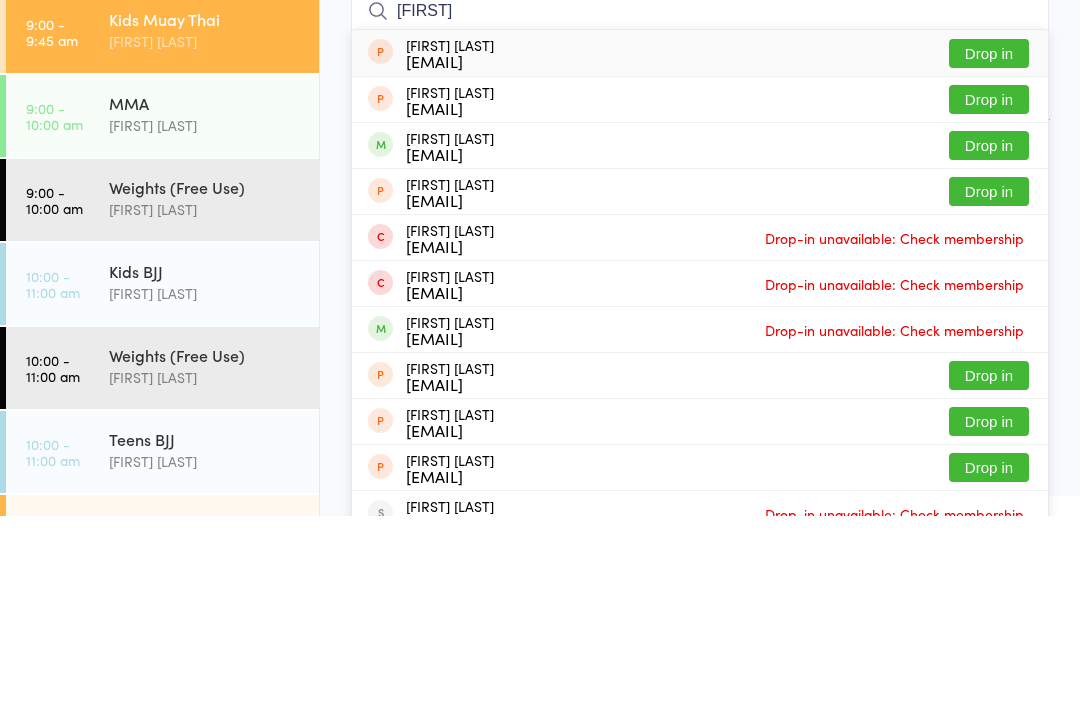type on "[FIRST]" 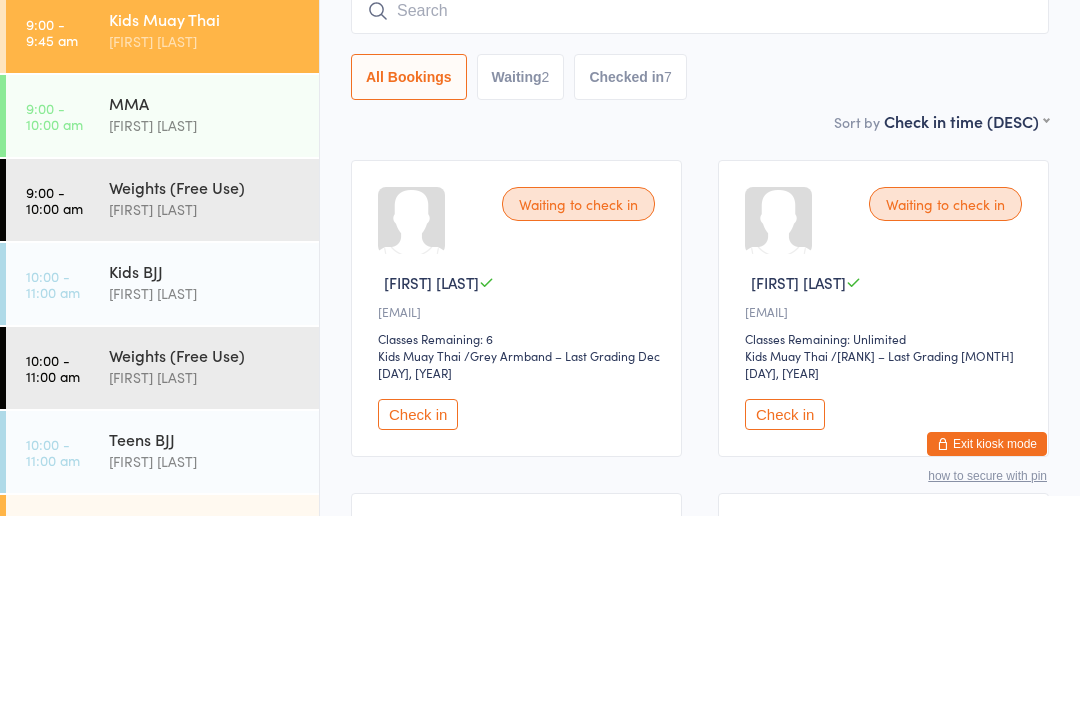 click on "[FIRST] [LAST]" at bounding box center [205, 232] 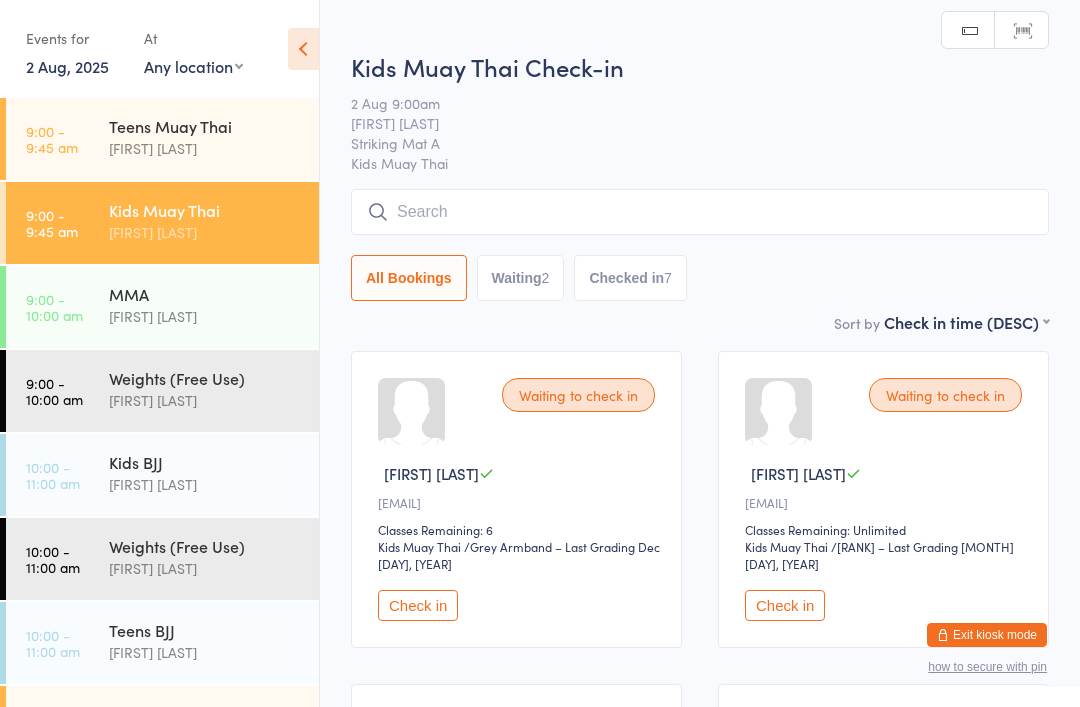 click on "Check in" at bounding box center [785, 605] 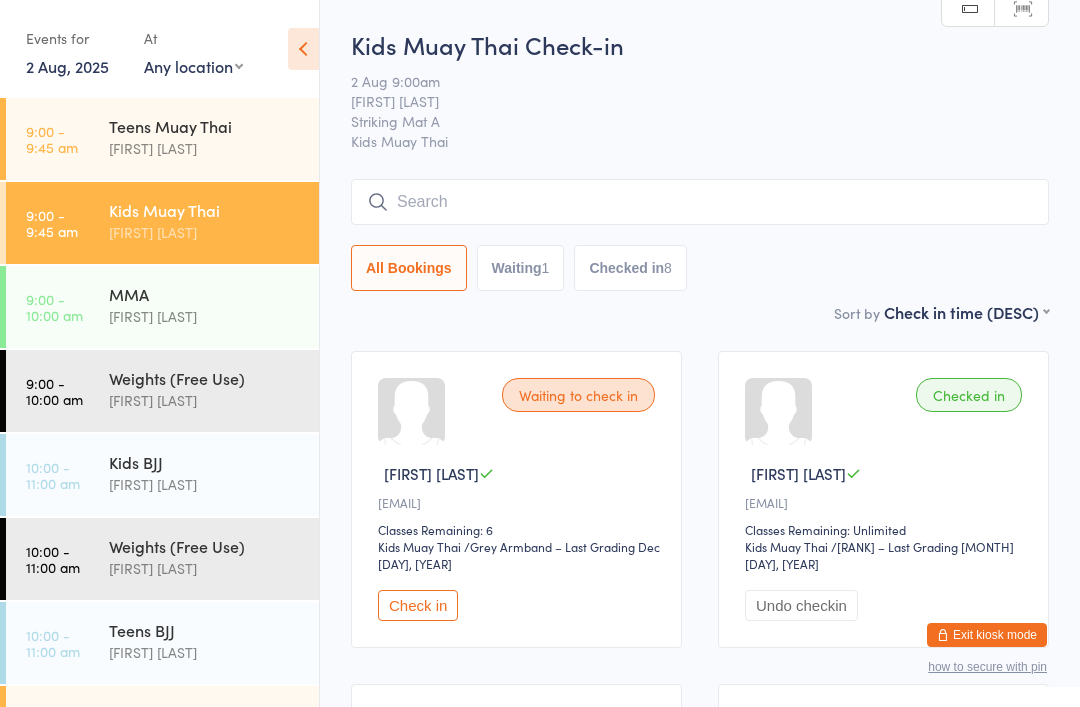 click on "[FIRST] [LAST]" at bounding box center (205, 148) 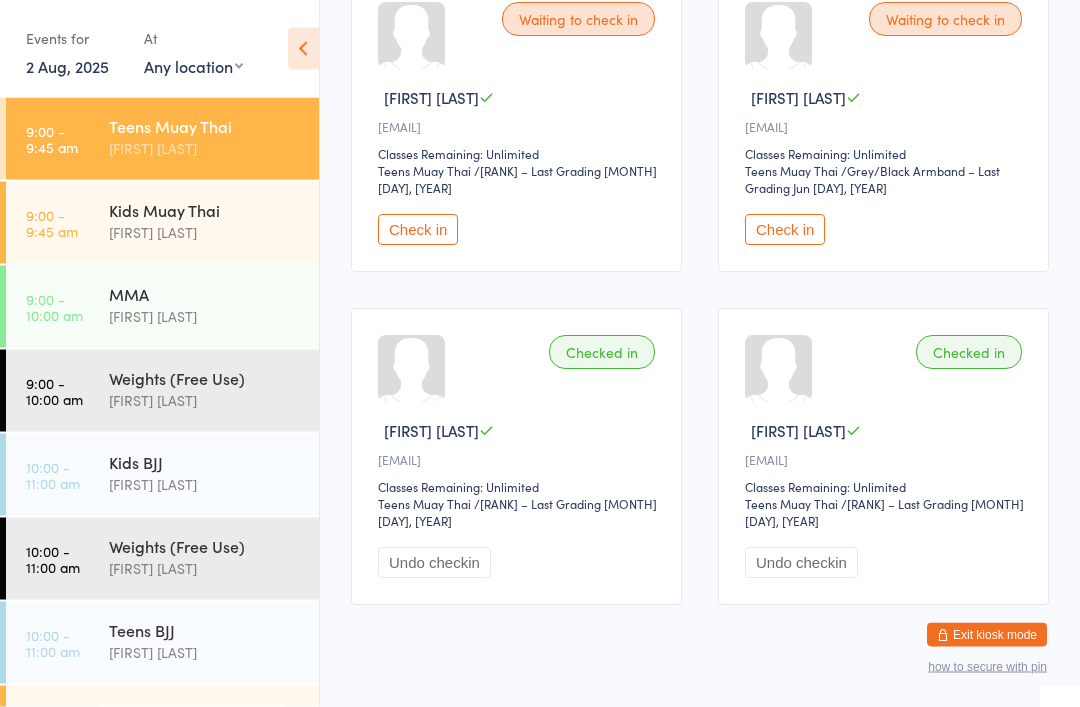 scroll, scrollTop: 384, scrollLeft: 0, axis: vertical 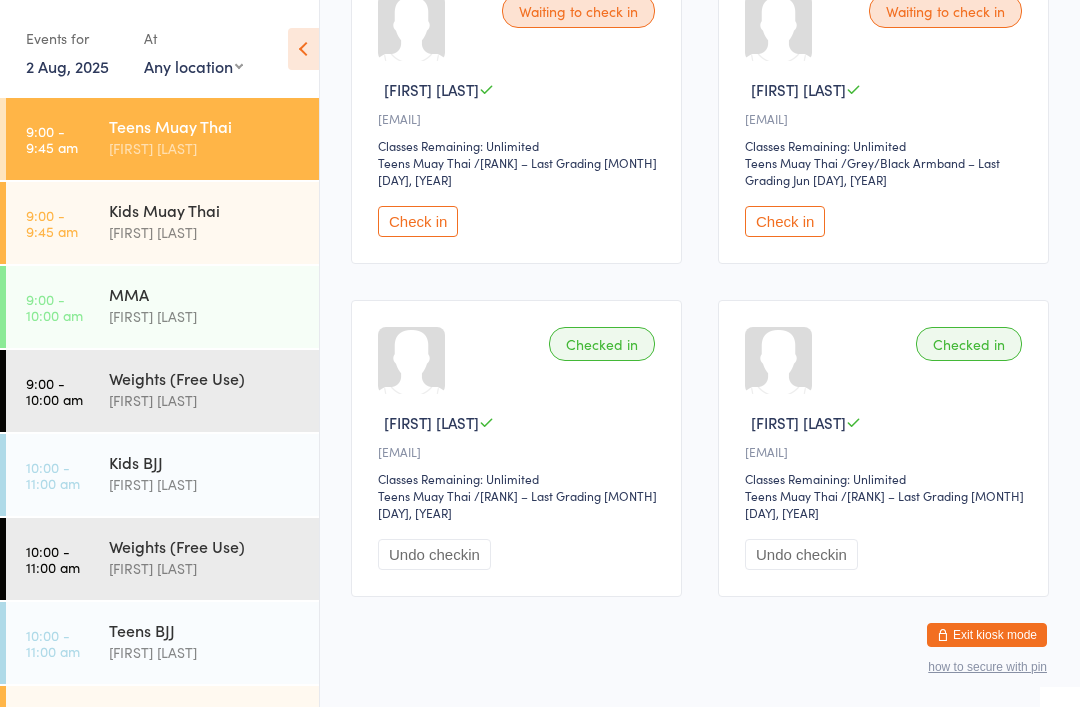 click on "Kids BJJ" at bounding box center (205, 462) 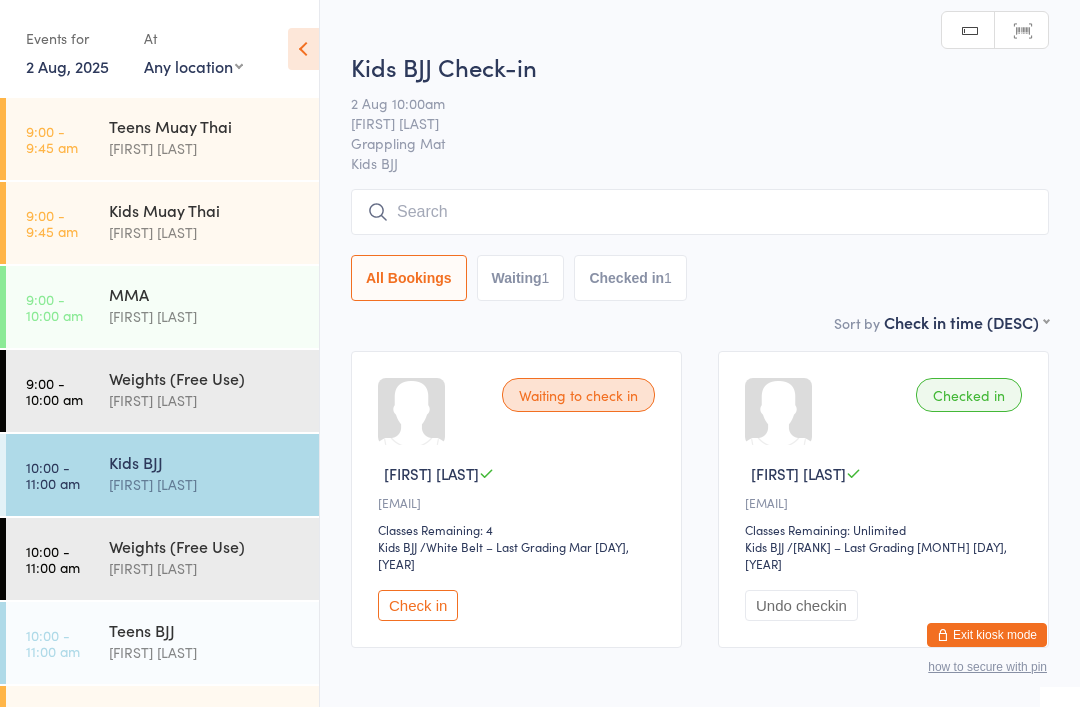 click at bounding box center [700, 212] 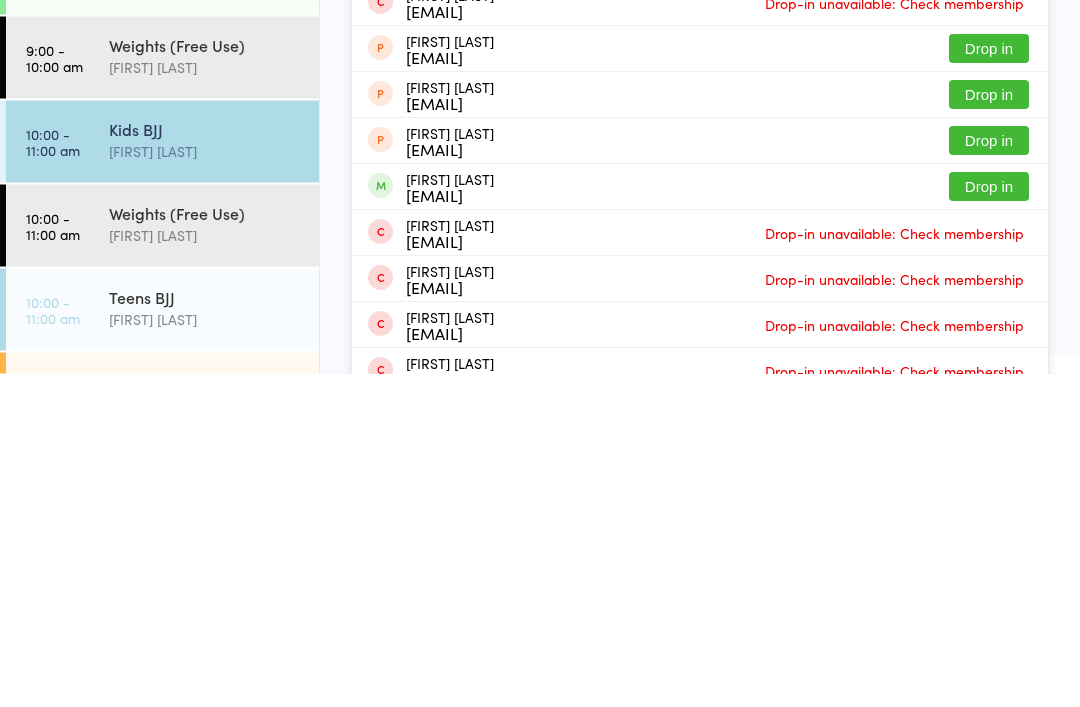 type on "[LAST]" 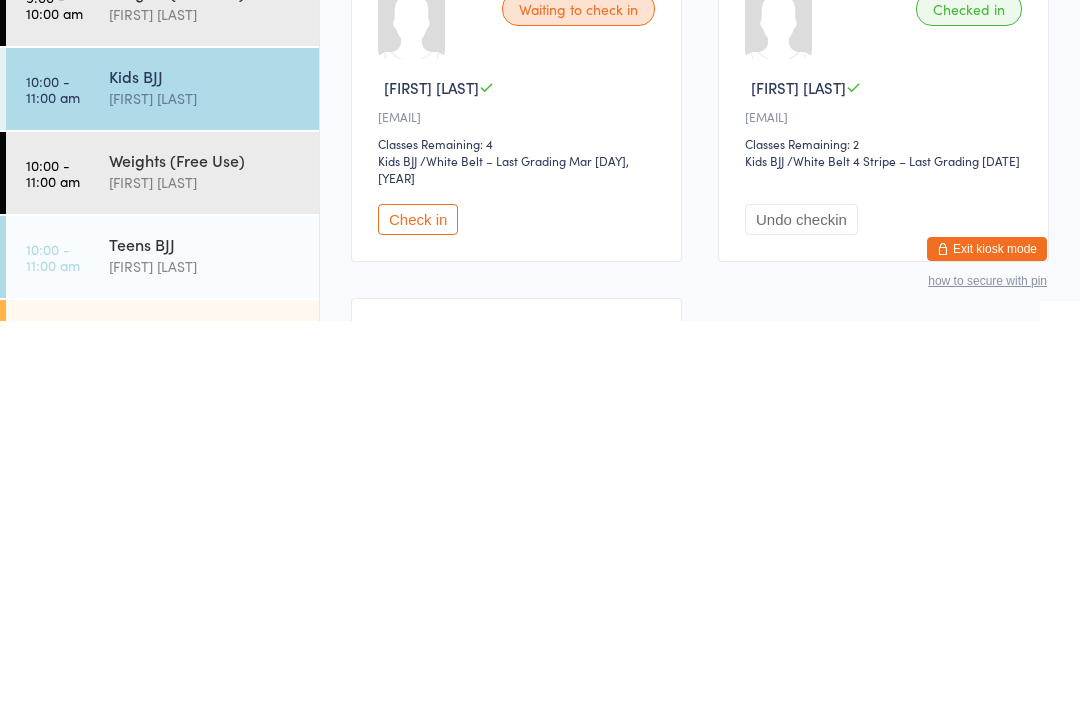 scroll, scrollTop: 4, scrollLeft: 0, axis: vertical 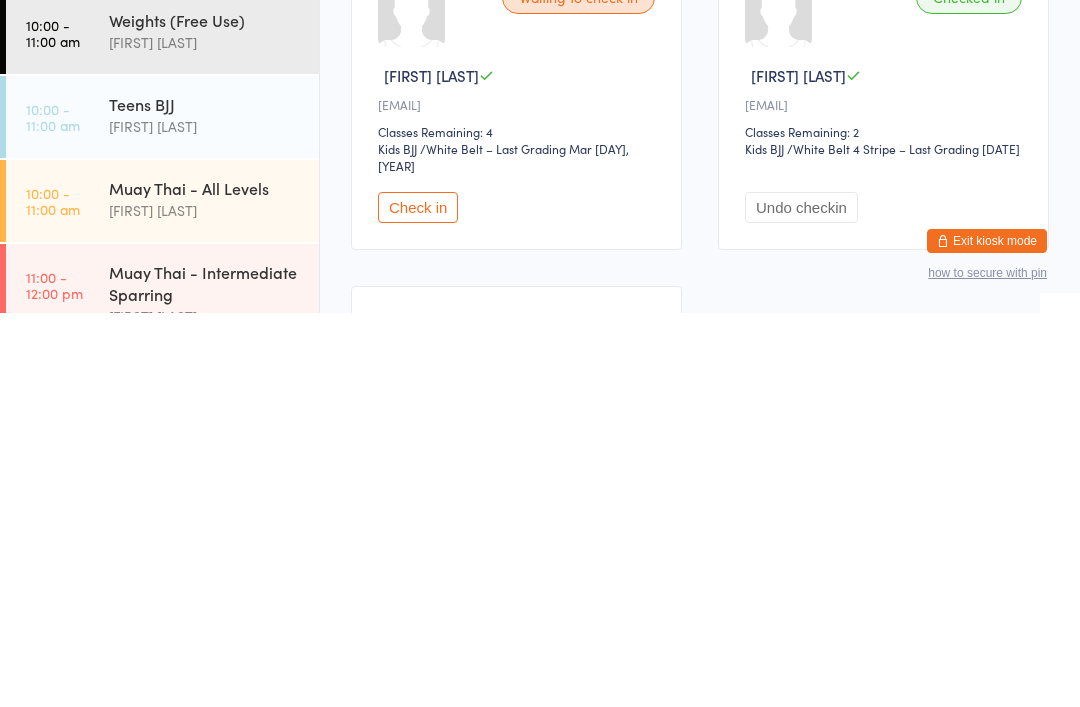 click on "[FIRST] [LAST]" at bounding box center [205, 604] 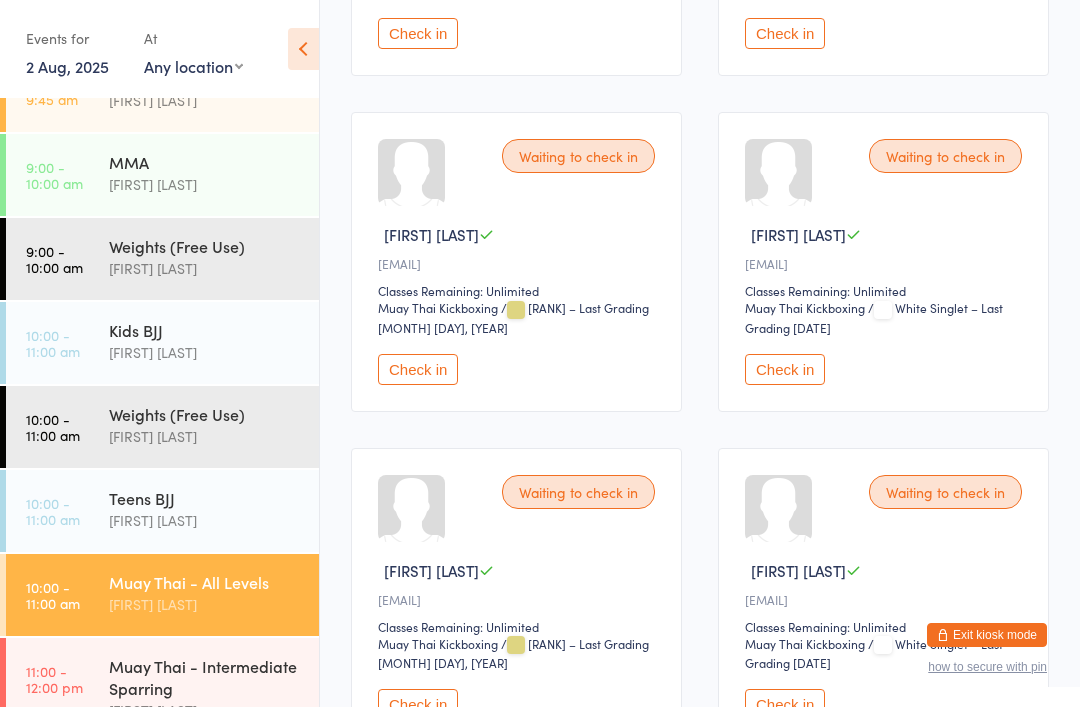 scroll, scrollTop: 787, scrollLeft: 0, axis: vertical 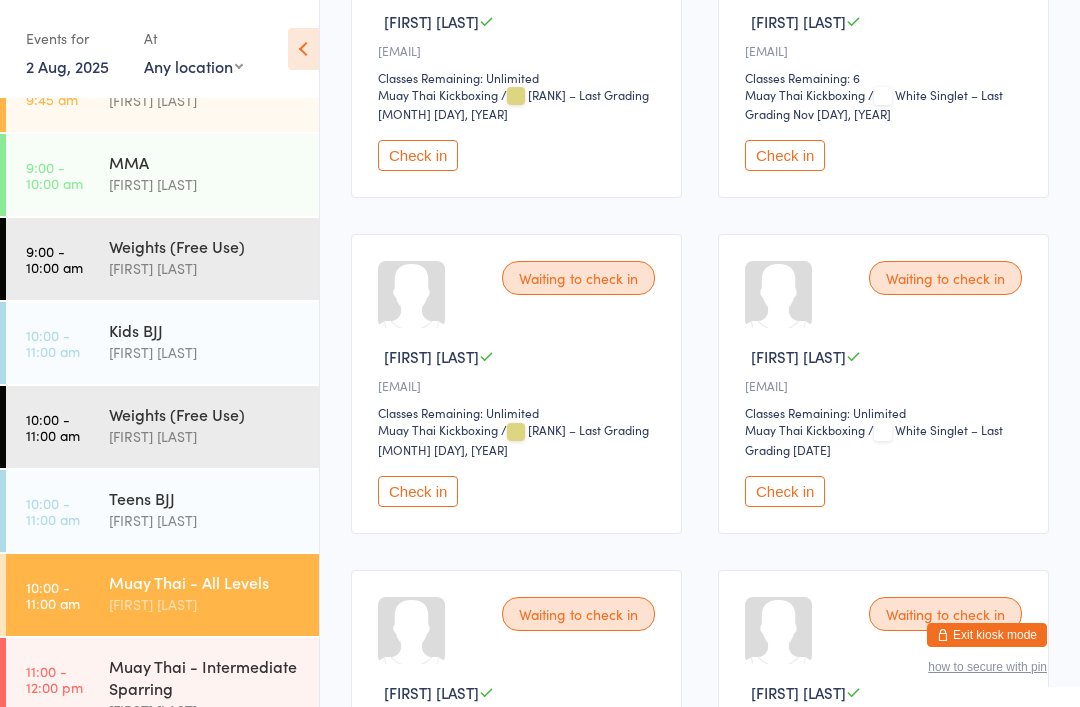 click on "Check in" at bounding box center (418, 155) 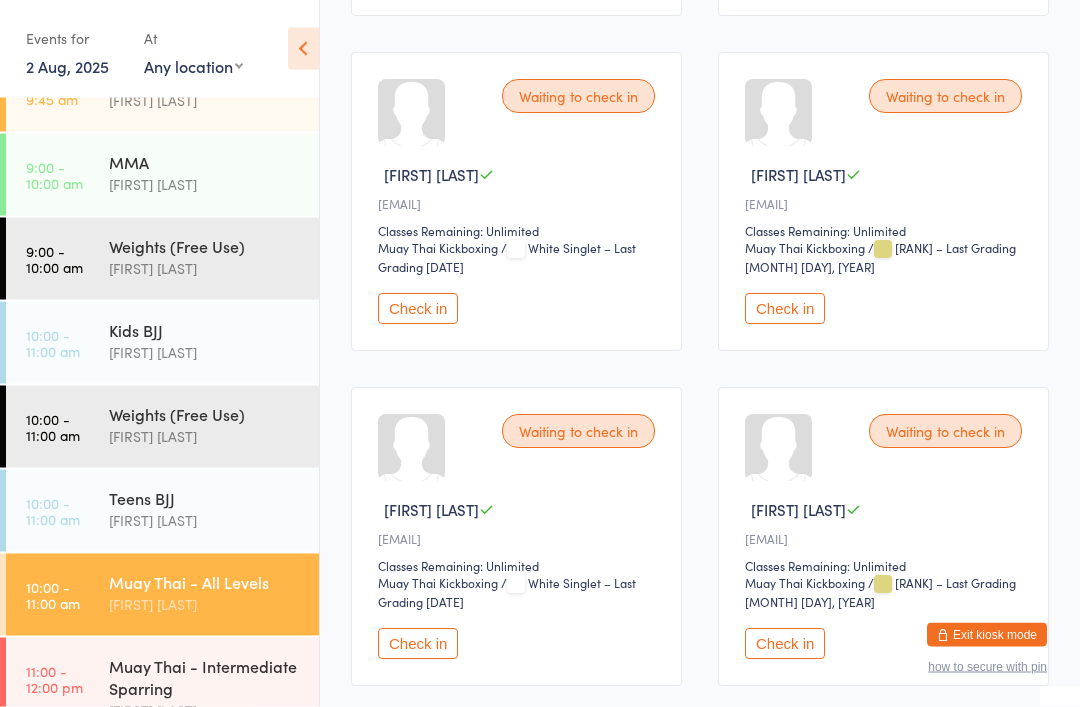 scroll, scrollTop: 1305, scrollLeft: 0, axis: vertical 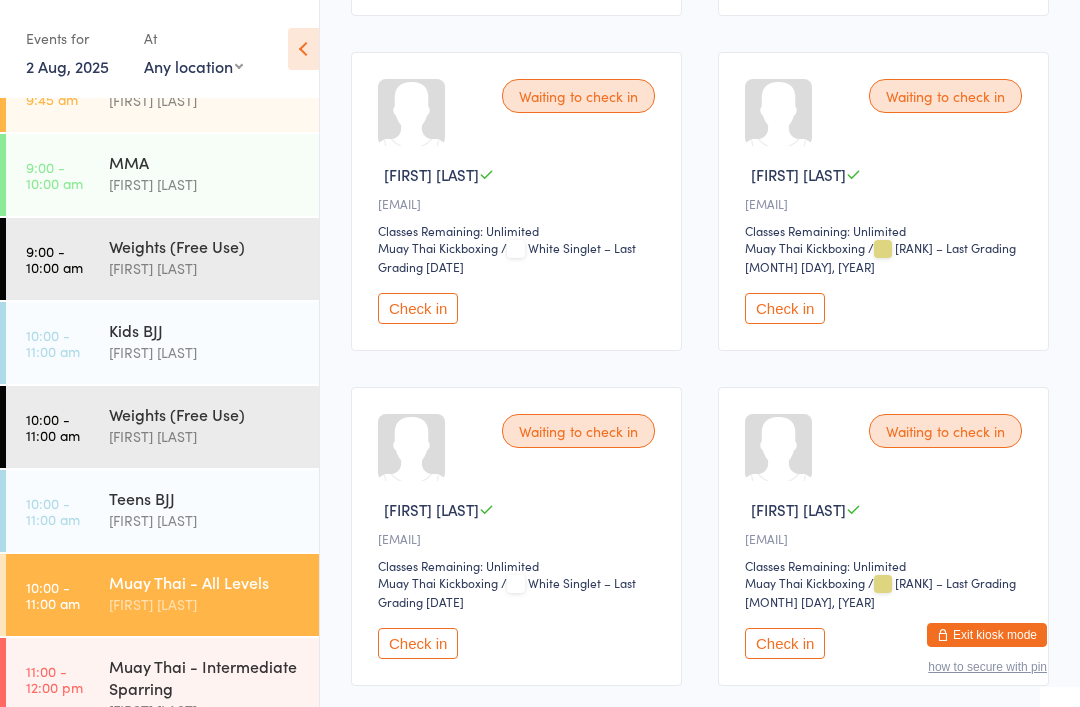 click on "Check in" at bounding box center [418, 308] 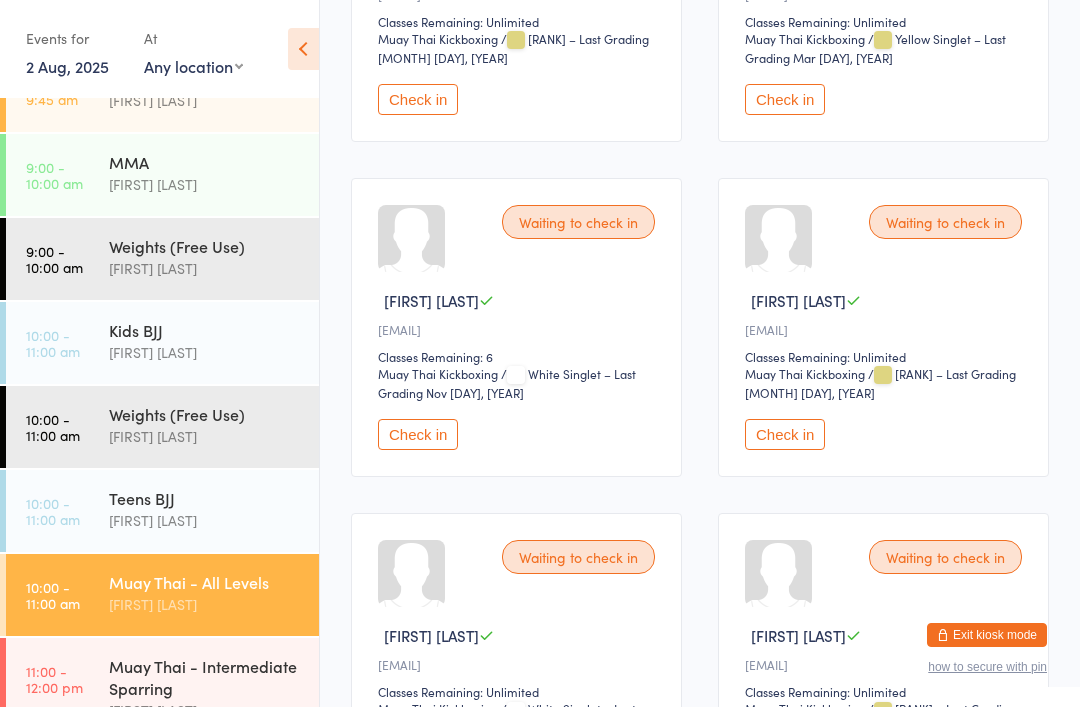scroll, scrollTop: 371, scrollLeft: 0, axis: vertical 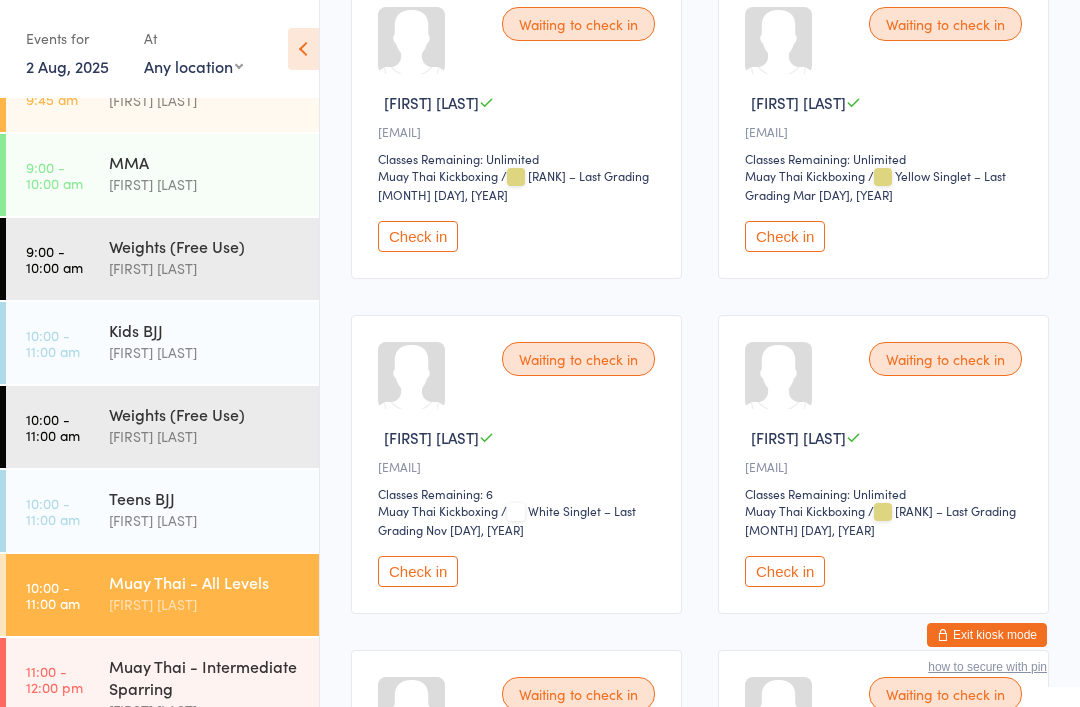 click on "Check in" at bounding box center [418, 571] 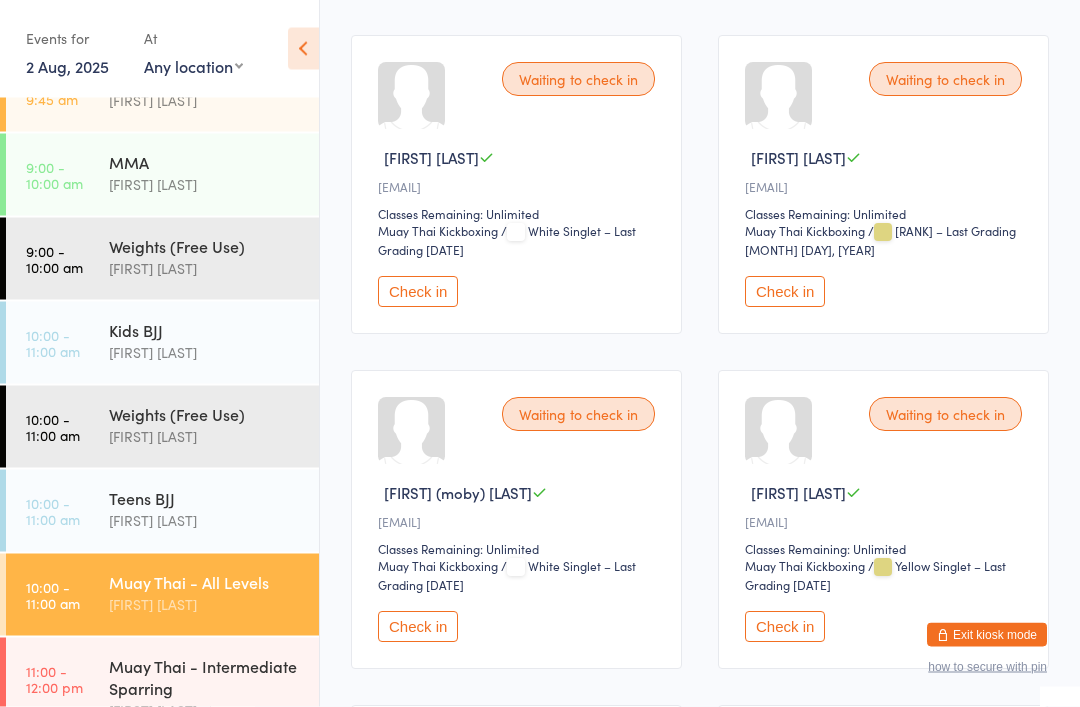 click on "Check in" at bounding box center (418, 292) 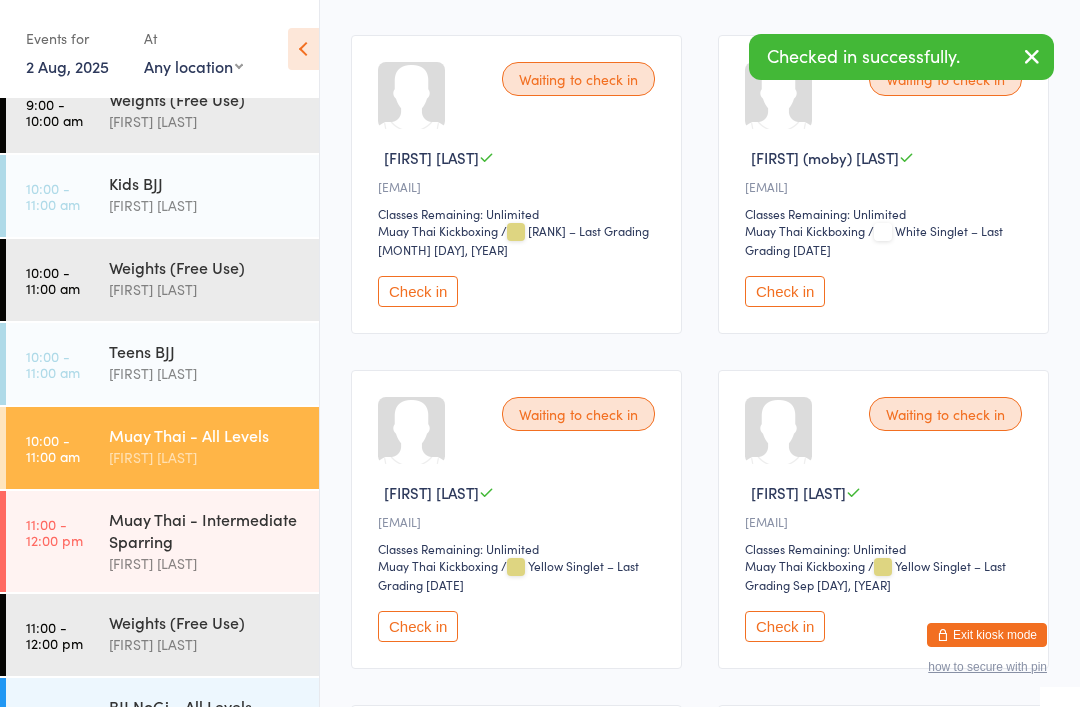 scroll, scrollTop: 274, scrollLeft: 0, axis: vertical 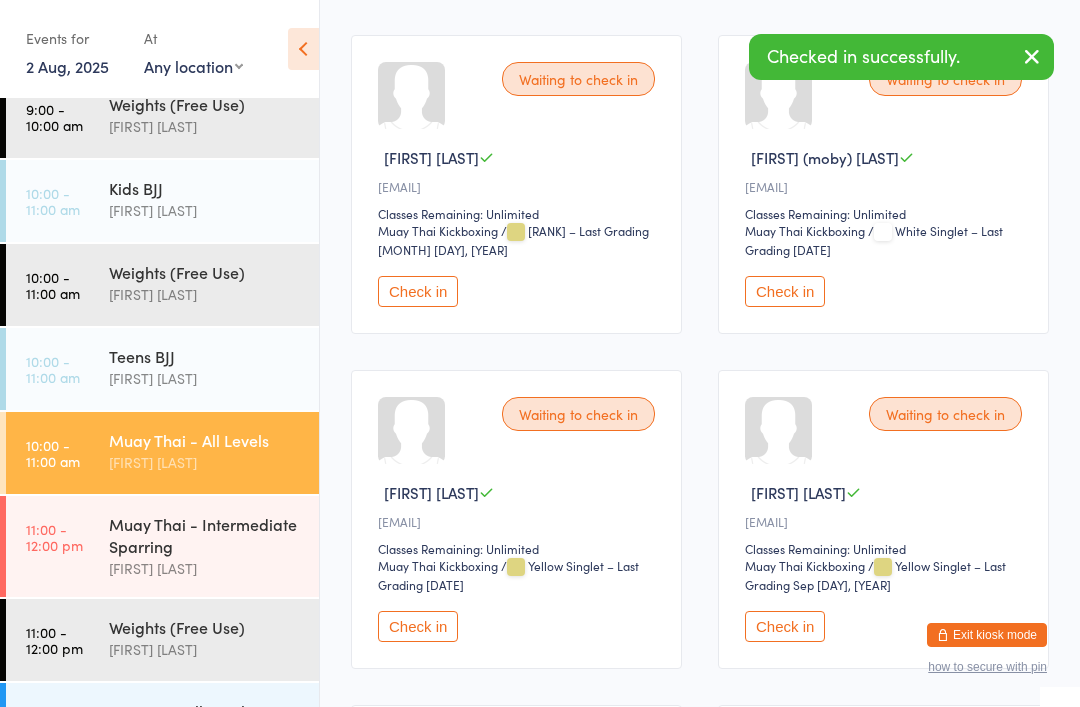 click on "BJJ NoGi - All Levels" at bounding box center (205, 711) 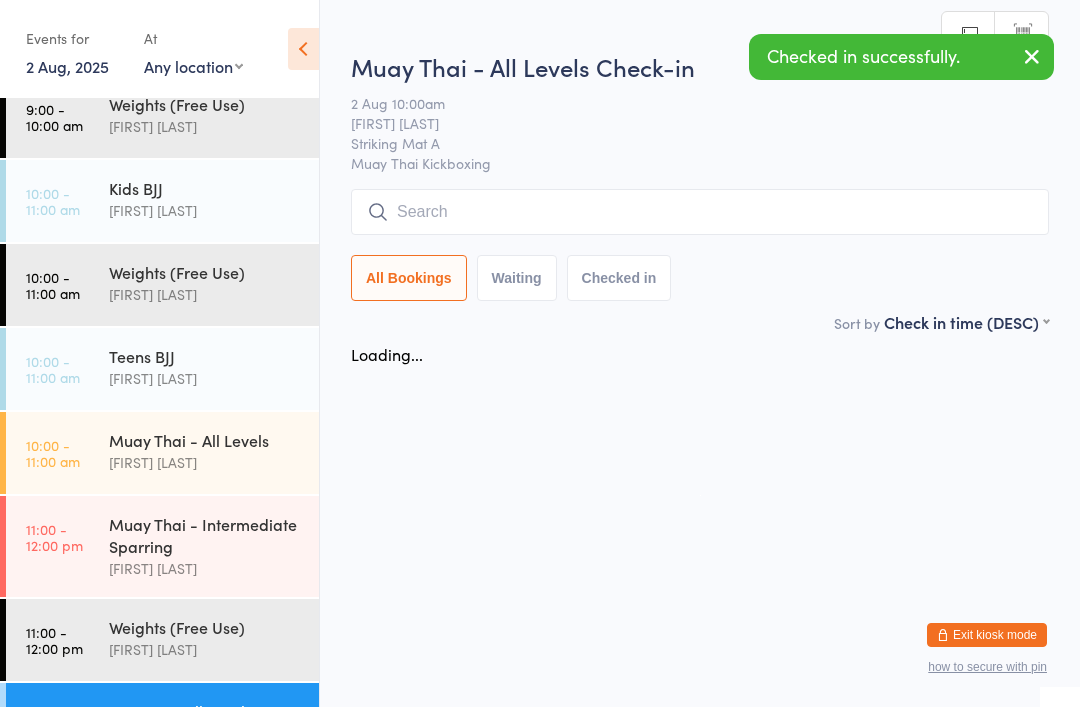 scroll, scrollTop: 0, scrollLeft: 0, axis: both 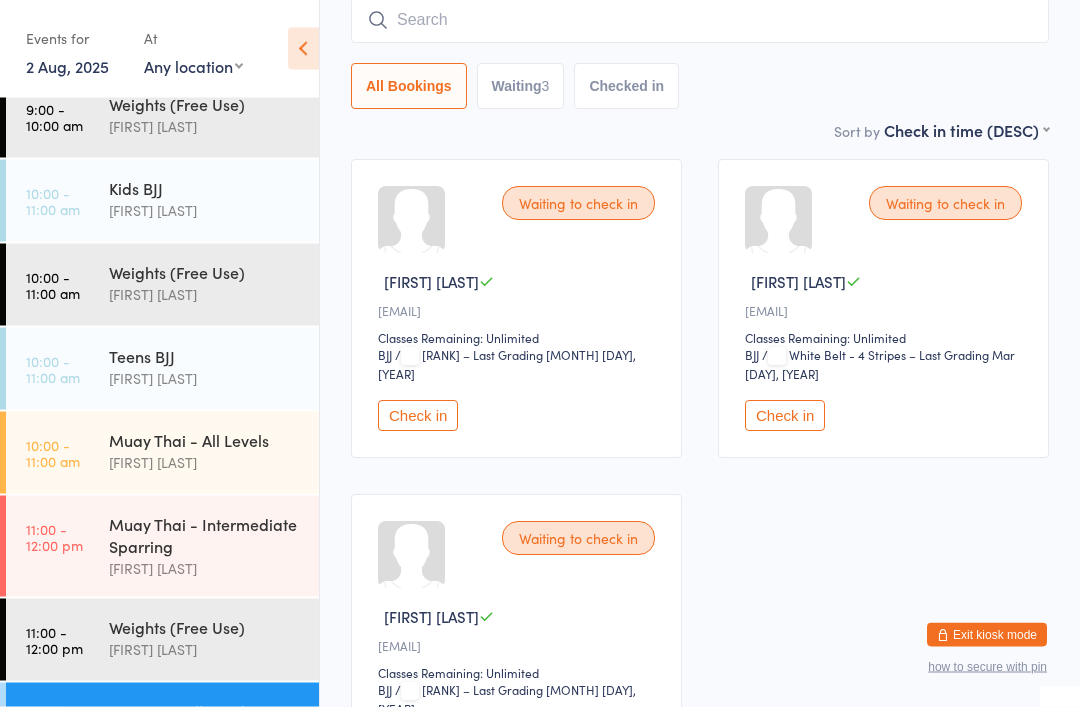 click on "Check in" at bounding box center (785, 416) 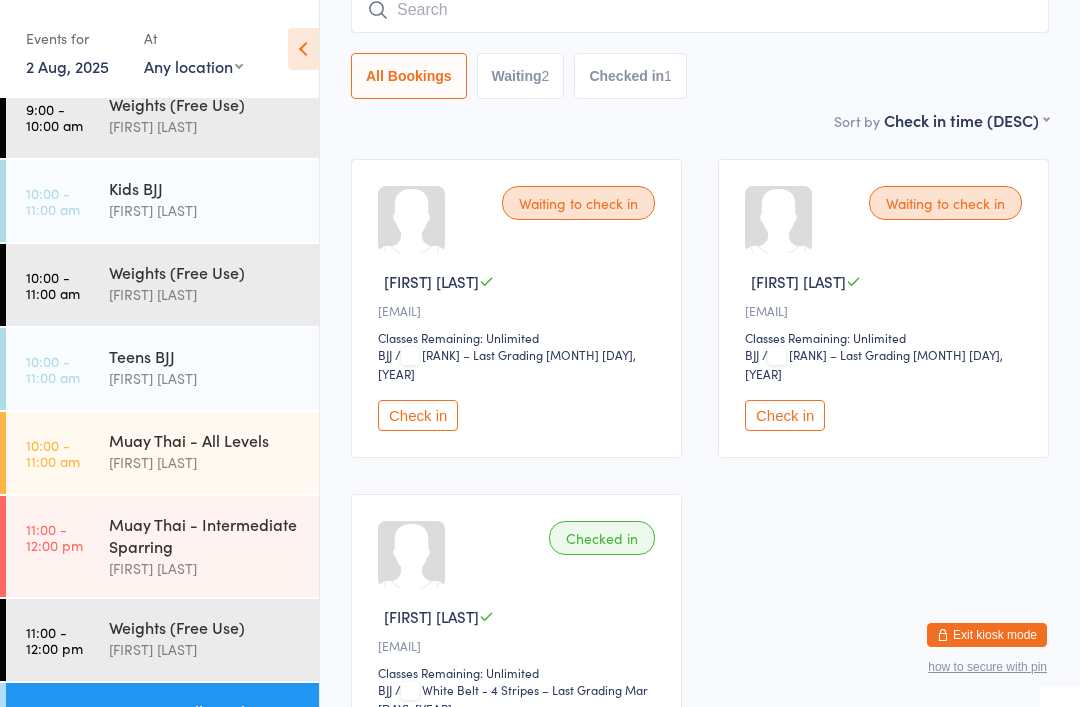 click at bounding box center (700, 10) 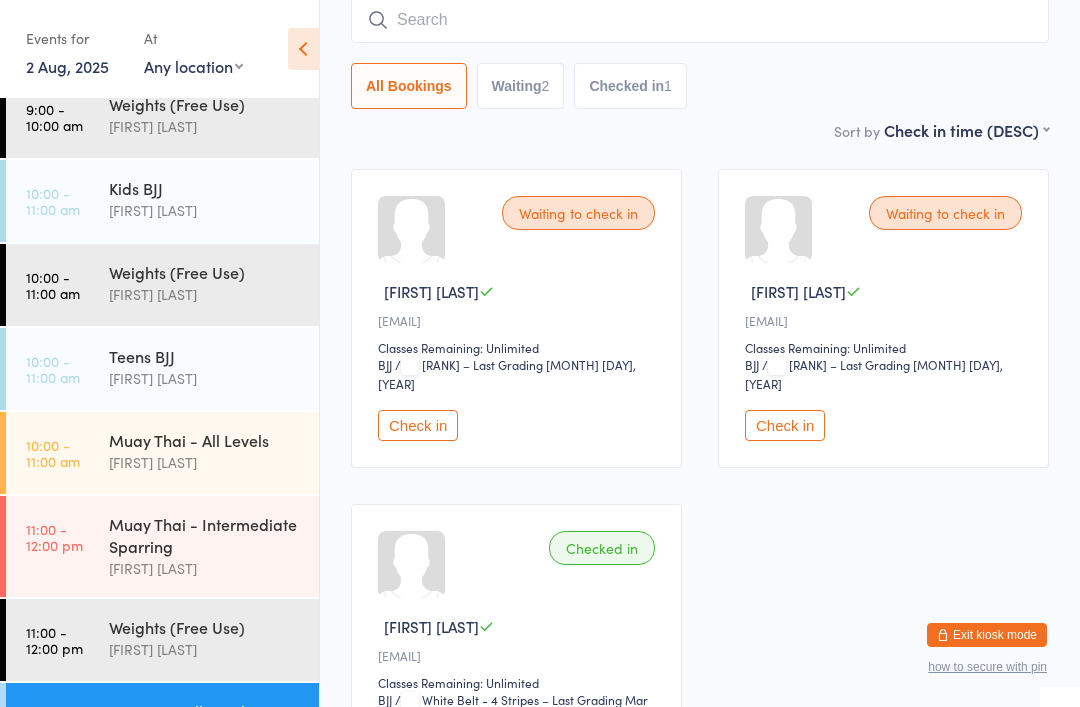 scroll, scrollTop: 181, scrollLeft: 0, axis: vertical 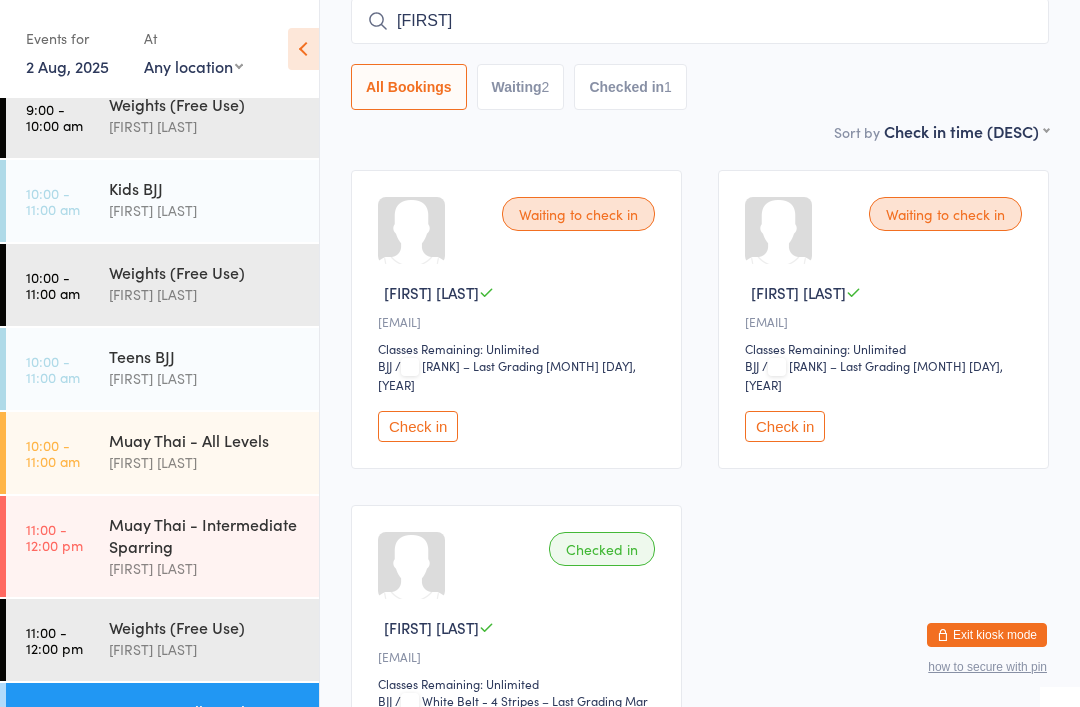 type on "[FIRST]" 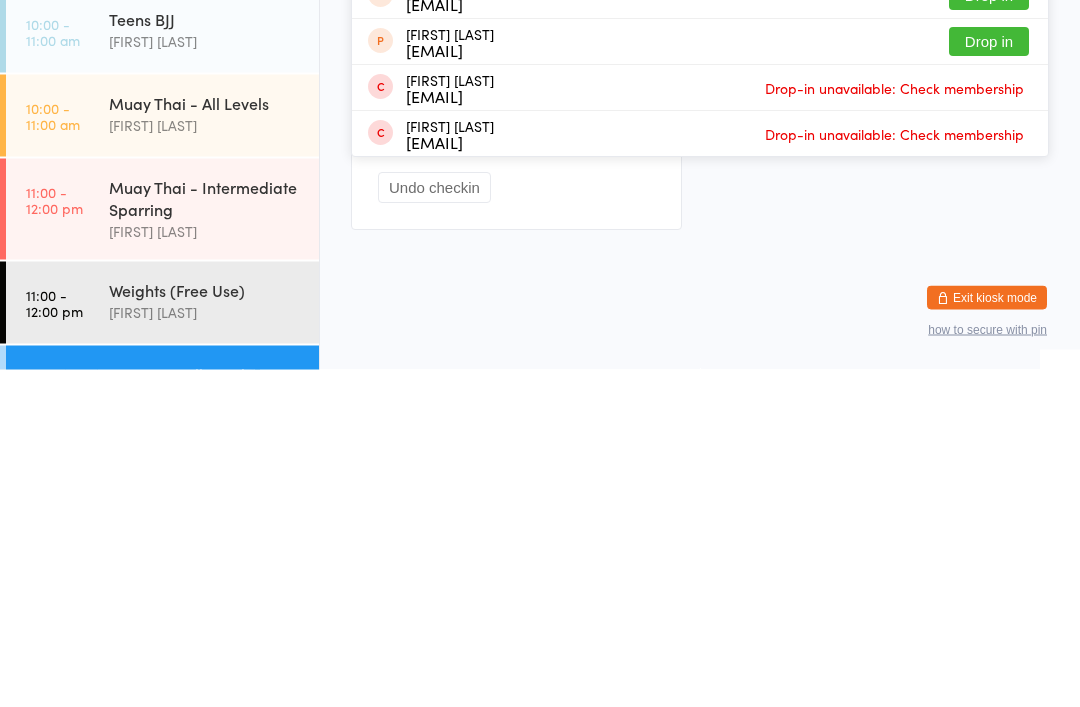 scroll, scrollTop: 386, scrollLeft: 0, axis: vertical 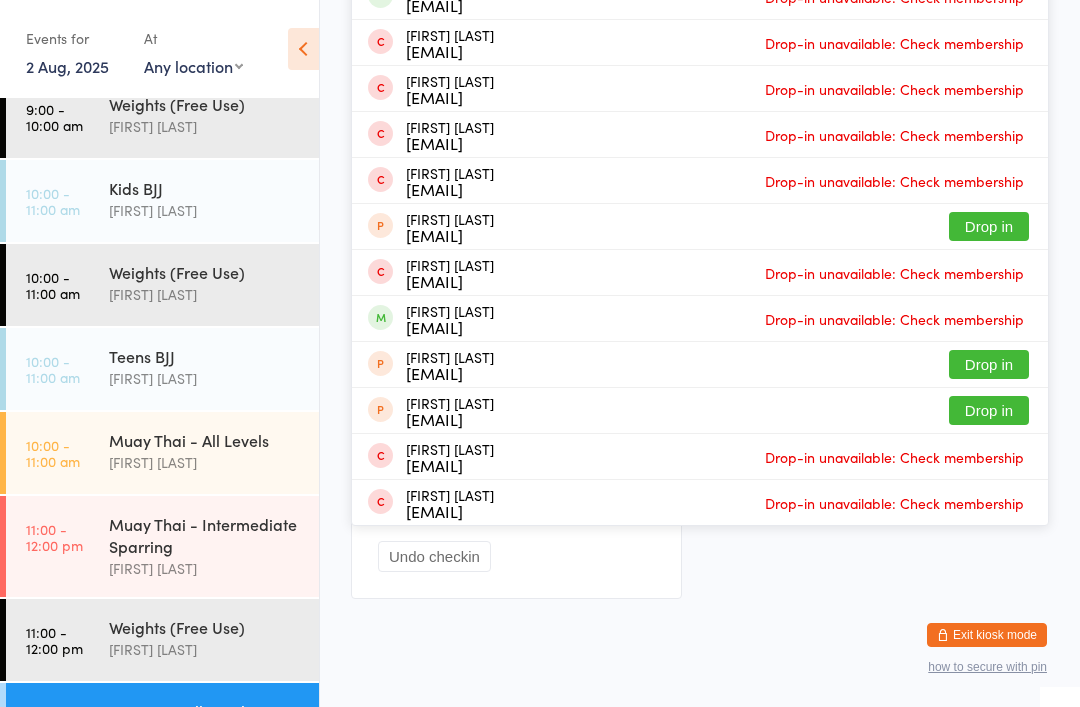 click on "Muay Thai - All Levels" at bounding box center (205, 440) 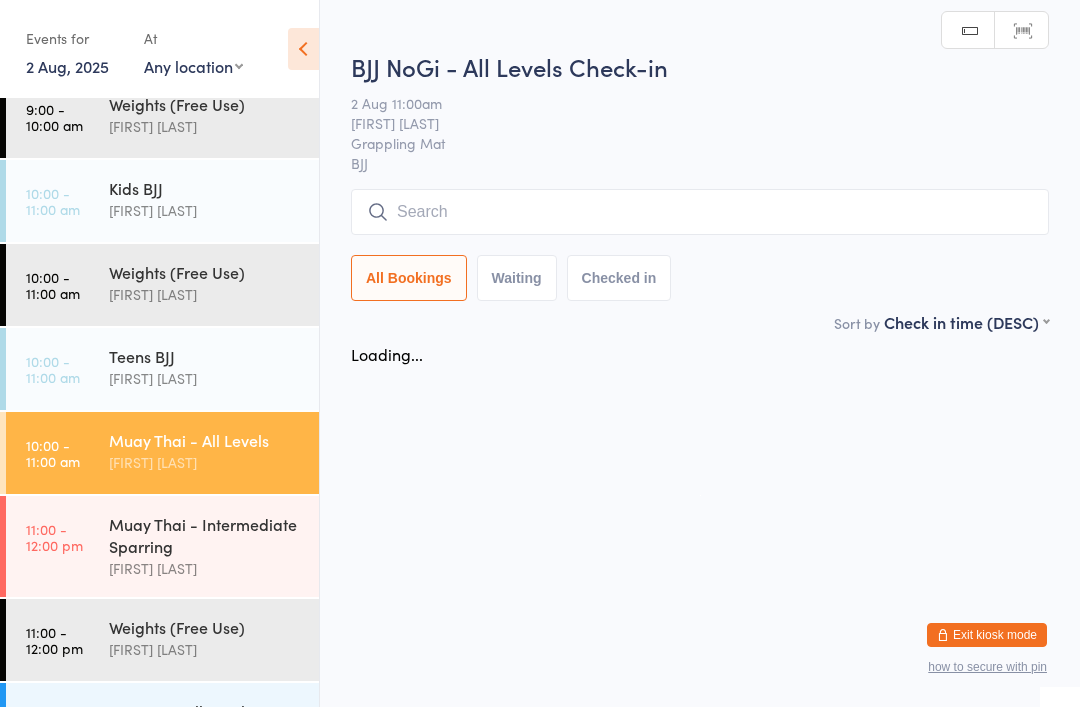 scroll, scrollTop: 0, scrollLeft: 0, axis: both 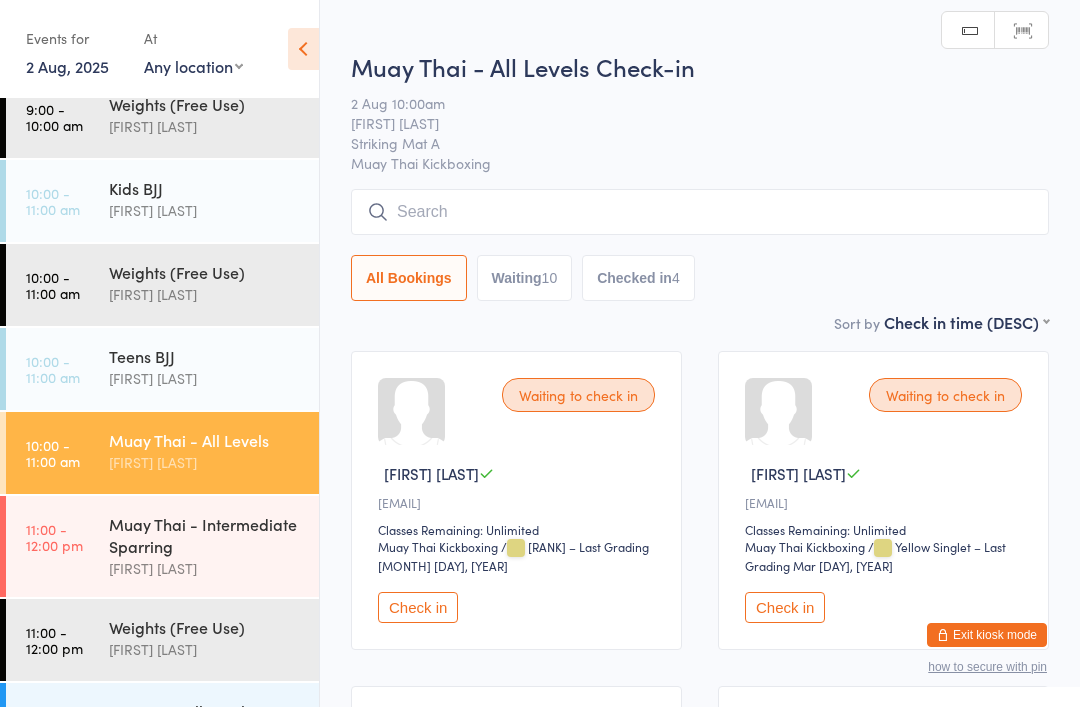 click at bounding box center [700, 212] 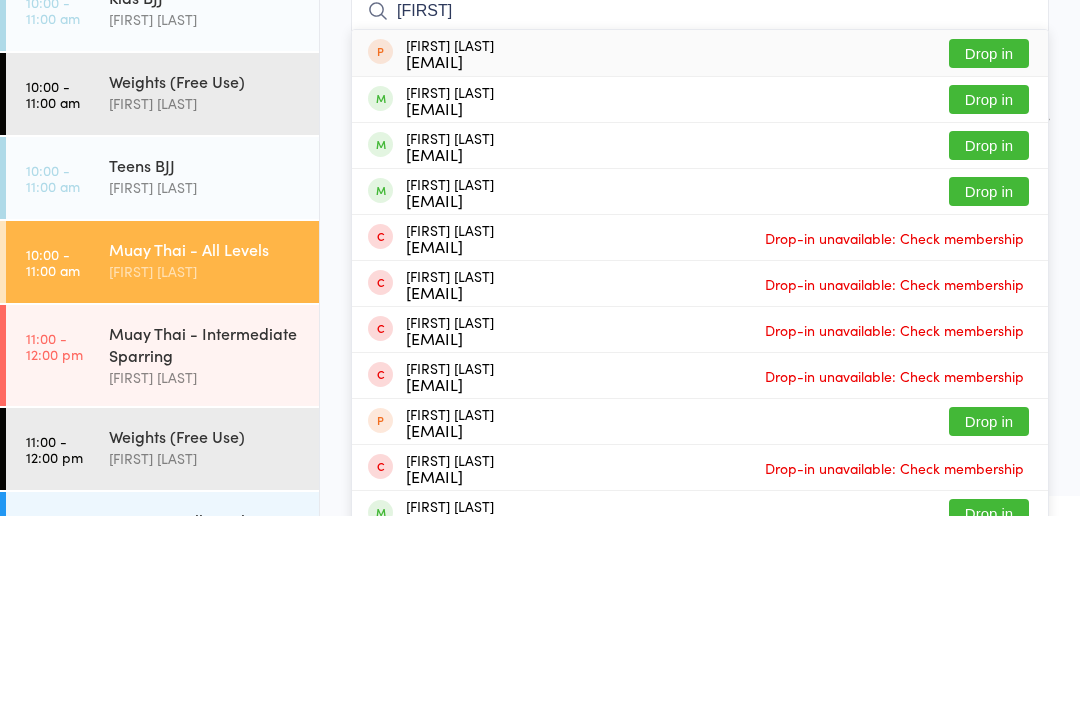 type on "[FIRST]" 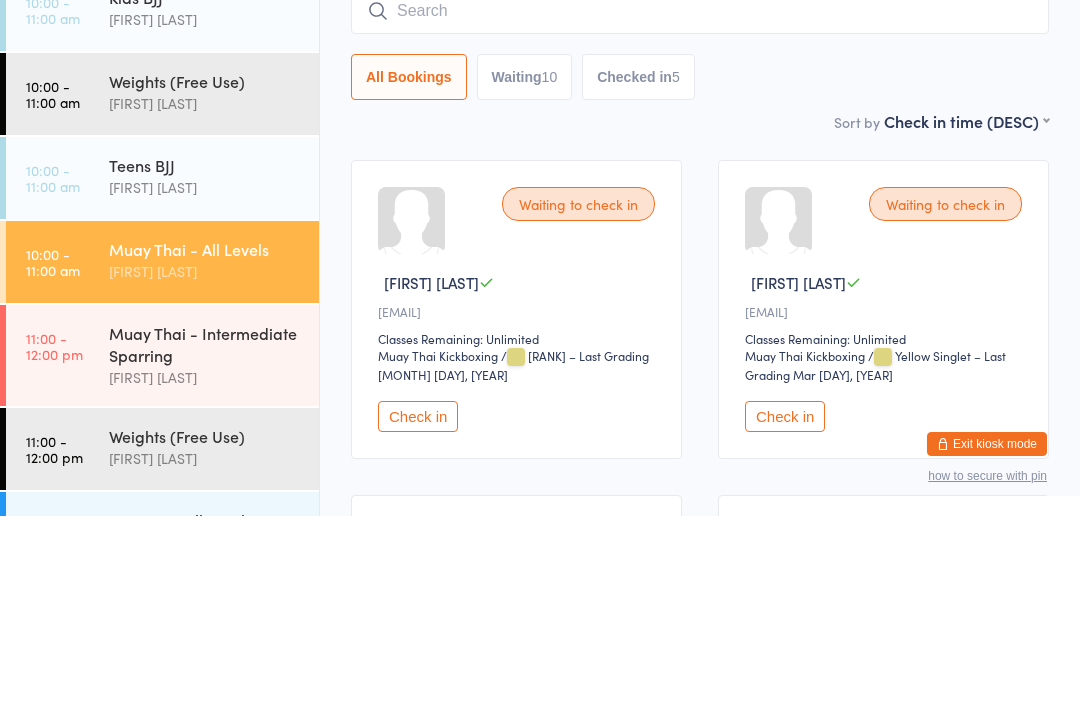 scroll, scrollTop: 191, scrollLeft: 0, axis: vertical 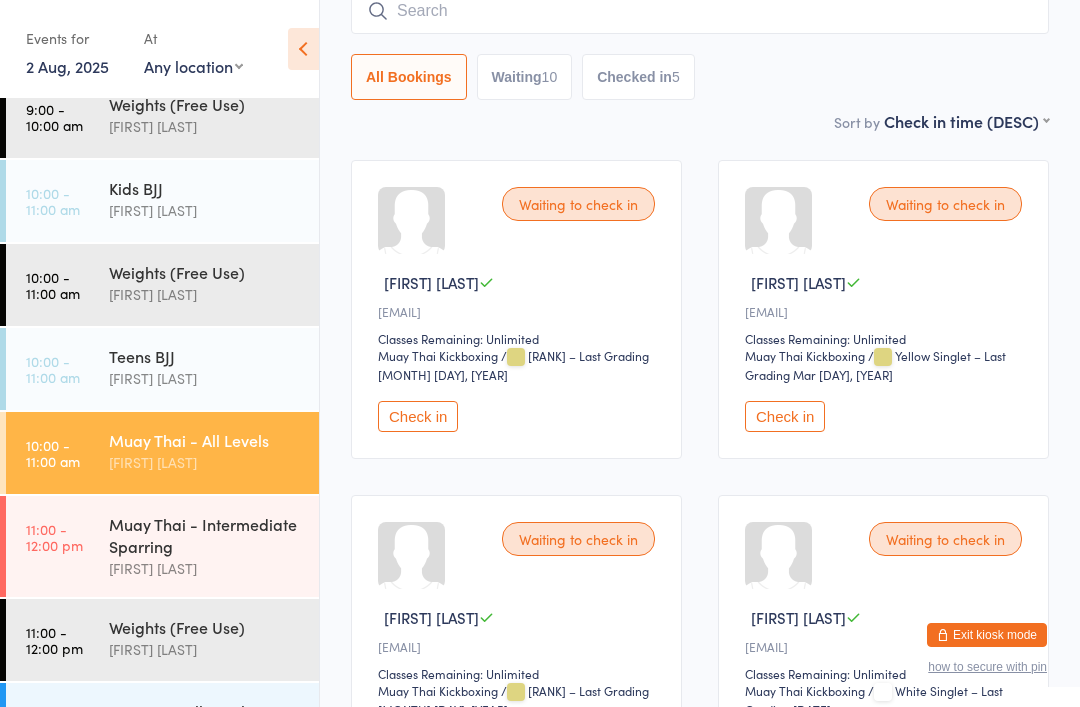 click on "Kids BJJ" at bounding box center (205, 188) 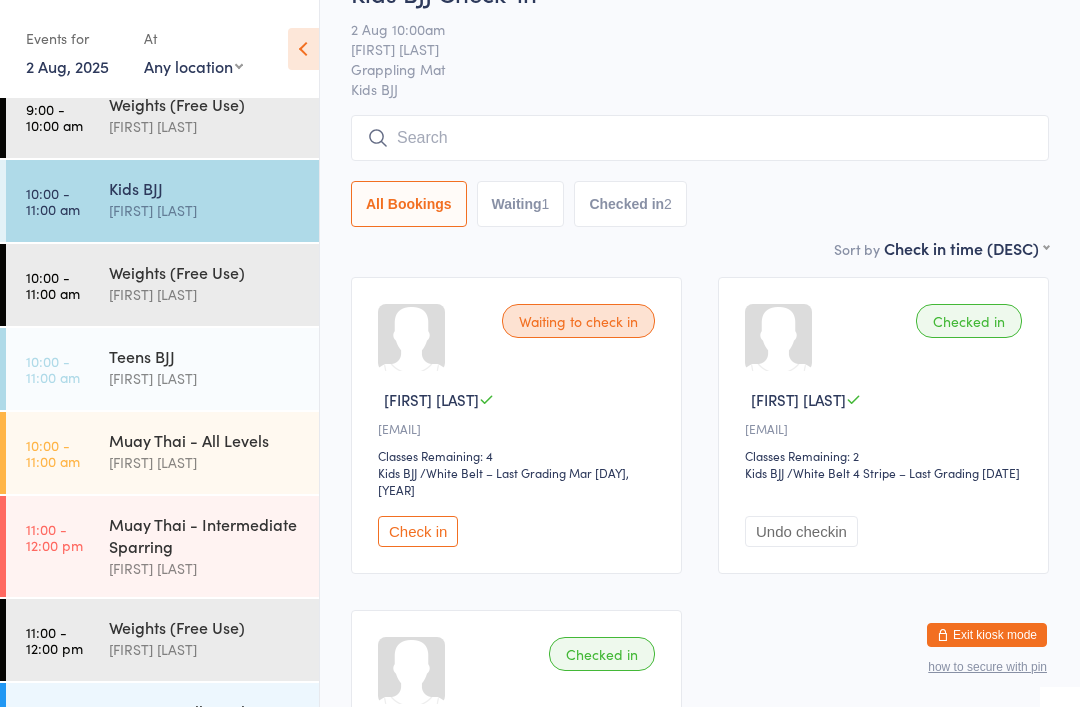 scroll, scrollTop: 0, scrollLeft: 0, axis: both 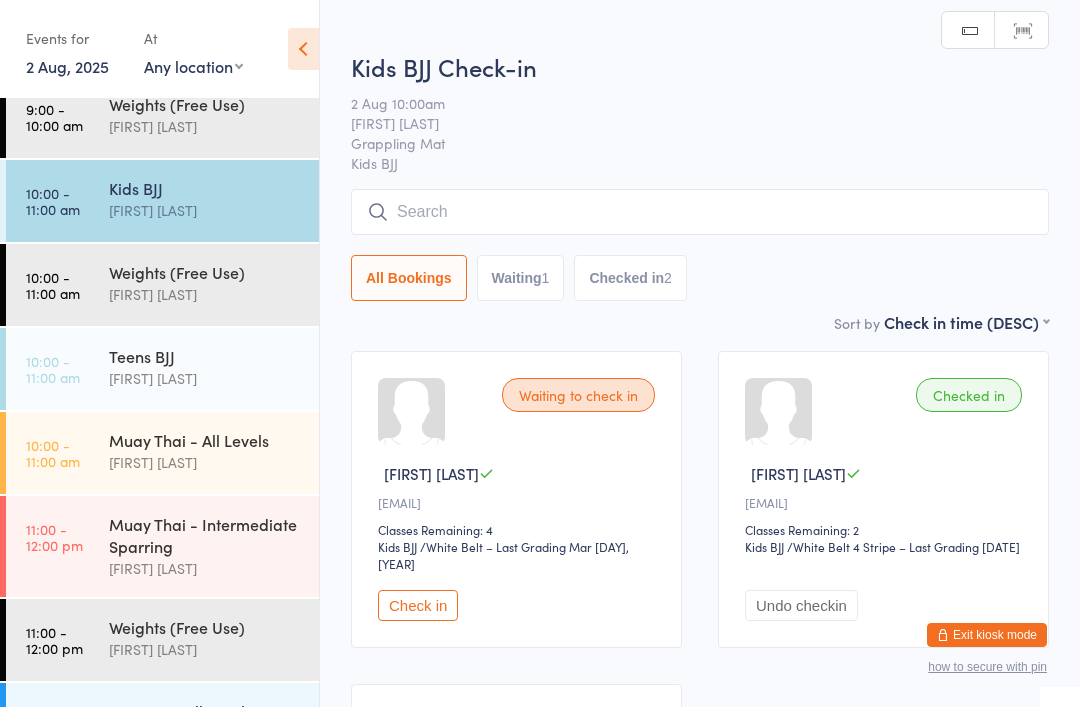 click at bounding box center [700, 212] 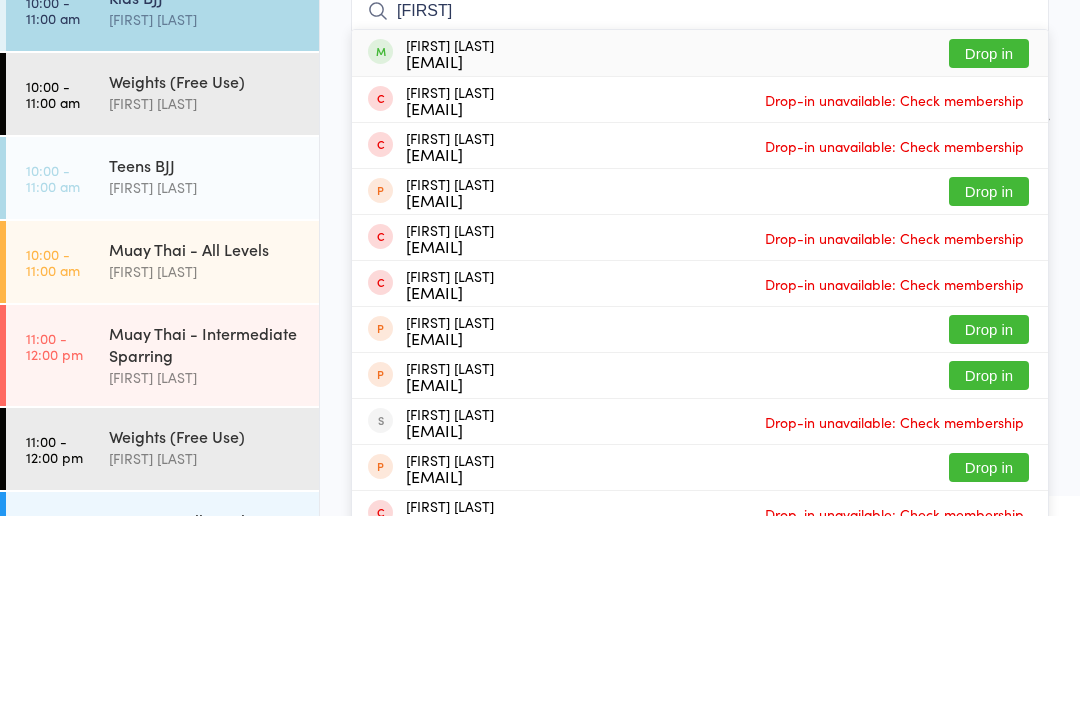type on "[FIRST]" 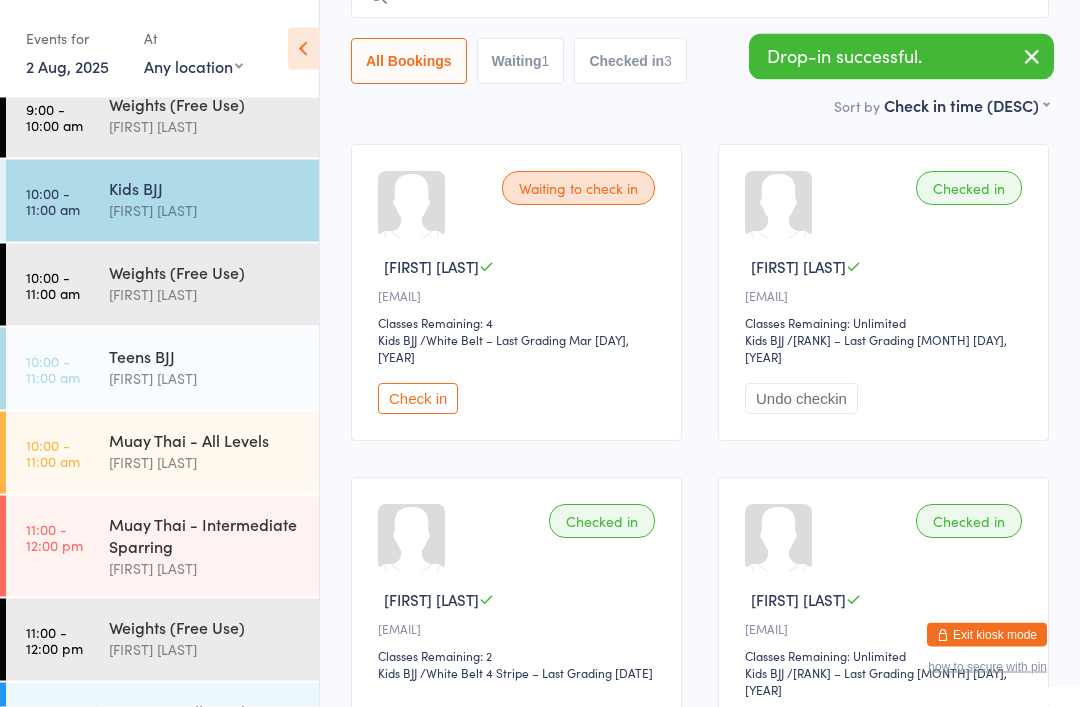 scroll, scrollTop: 207, scrollLeft: 0, axis: vertical 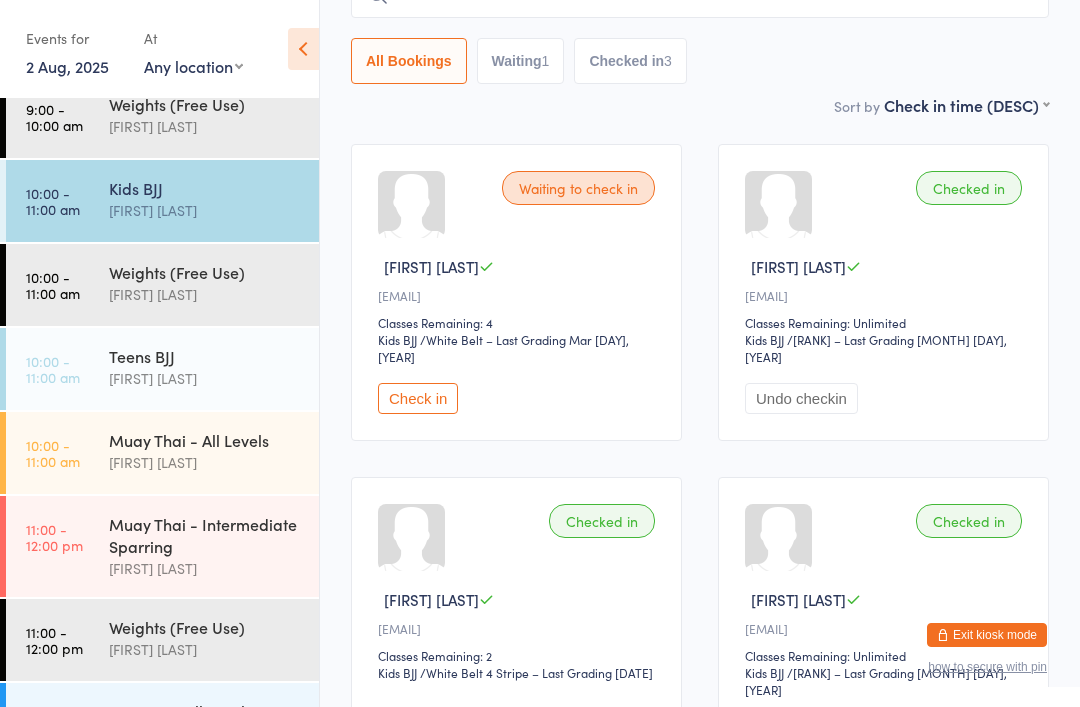 click on "Muay Thai - All Levels [FIRST] [LAST]" at bounding box center (214, 451) 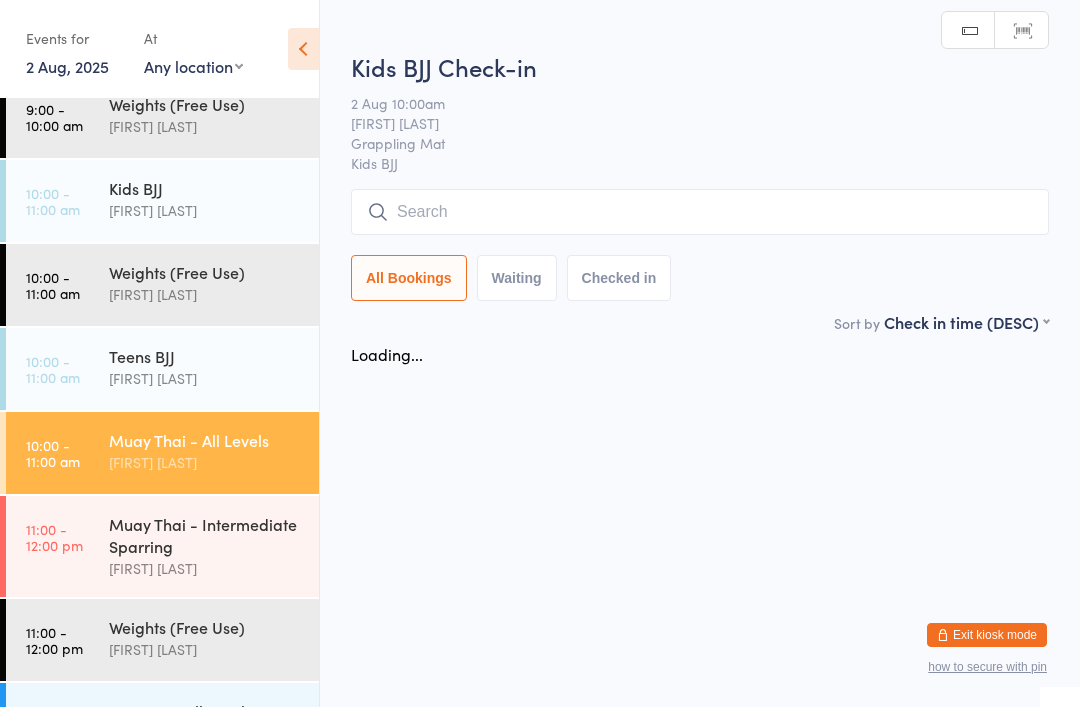 scroll, scrollTop: 0, scrollLeft: 0, axis: both 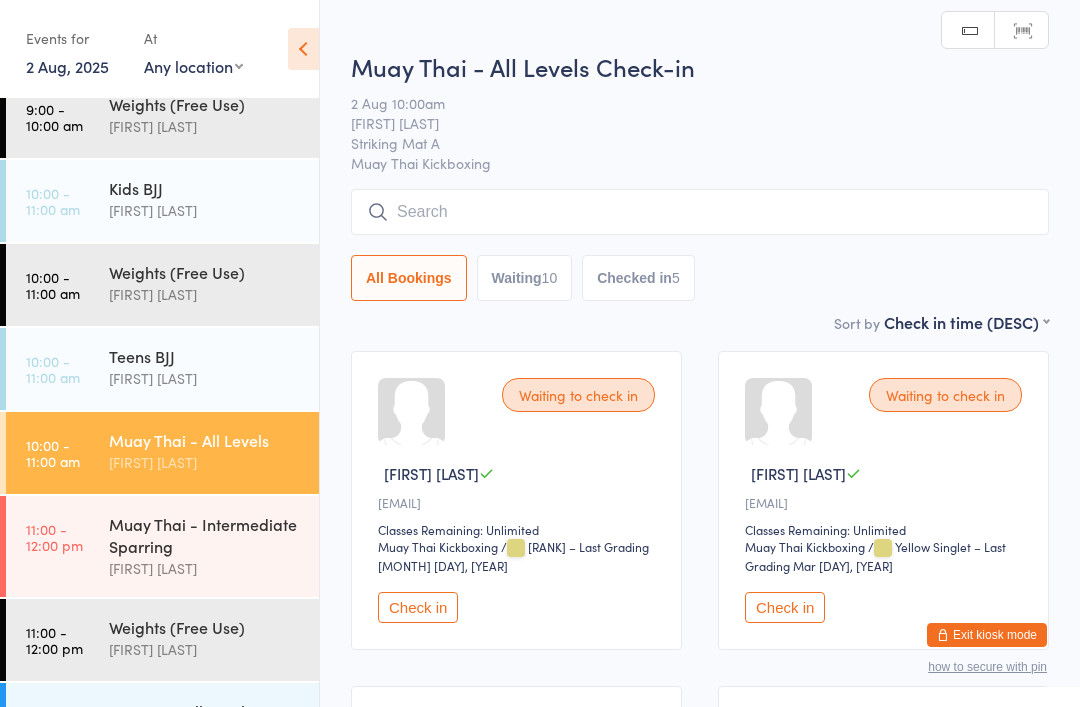 click at bounding box center (700, 212) 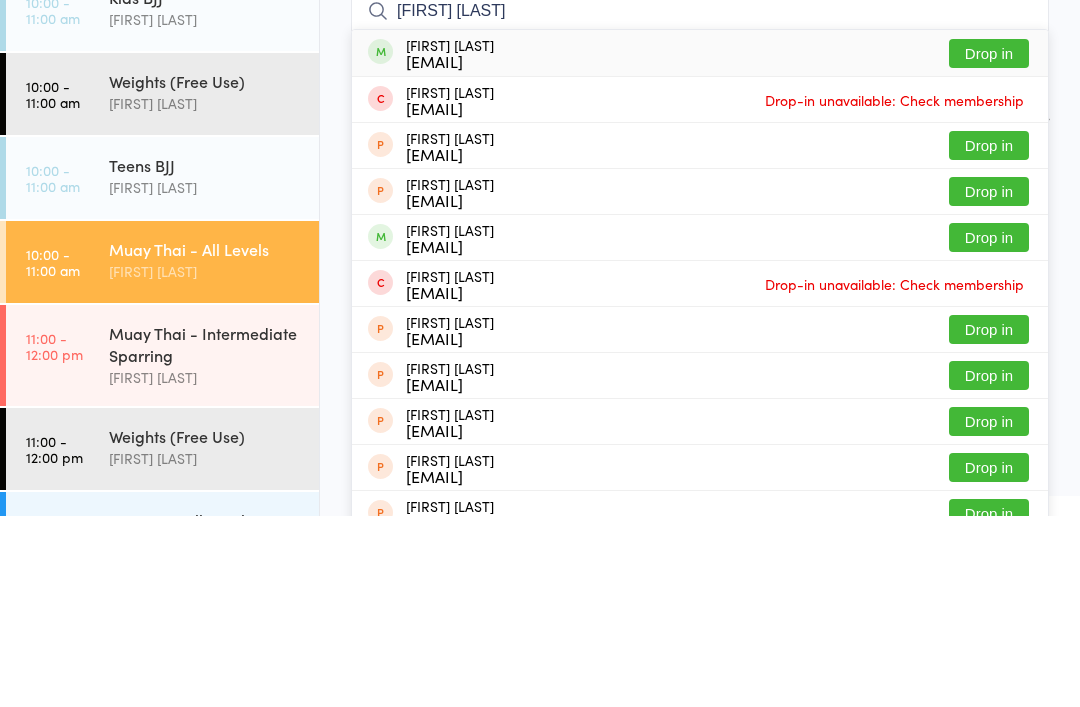type on "[FIRST] [LAST]" 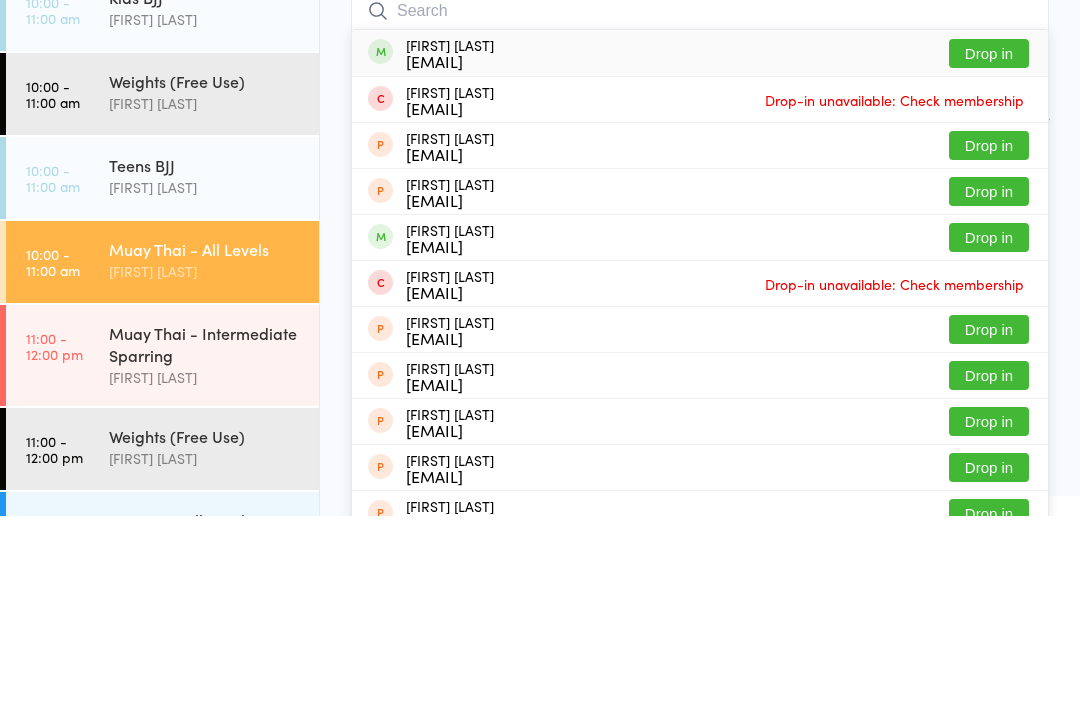 scroll, scrollTop: 191, scrollLeft: 0, axis: vertical 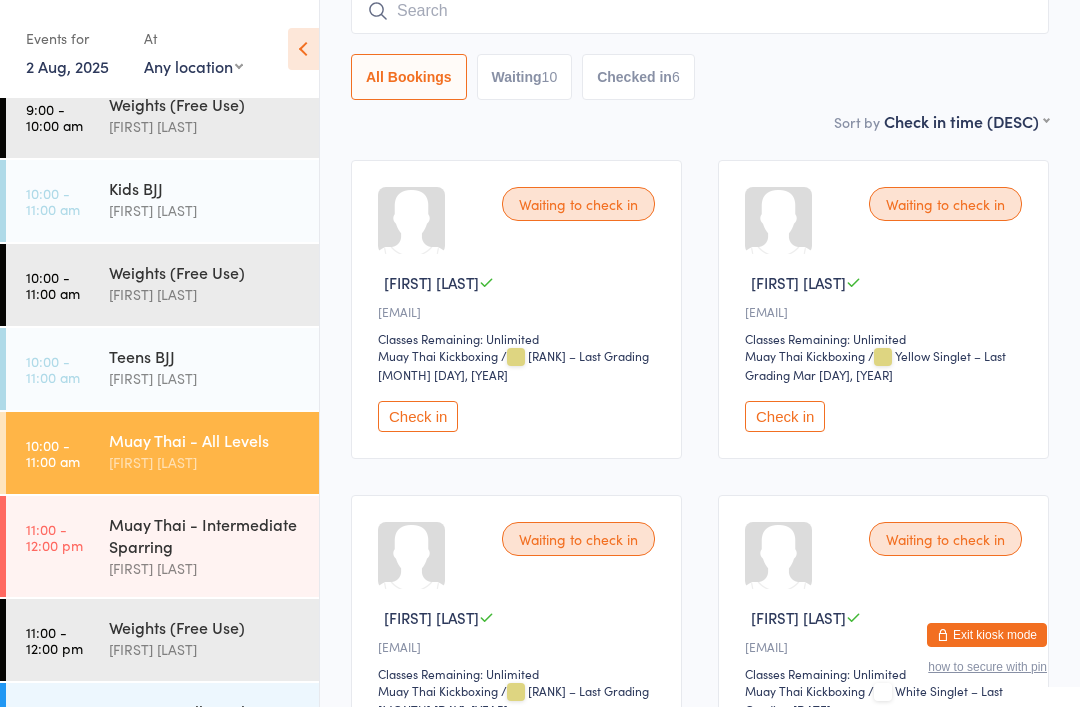 click at bounding box center [700, 11] 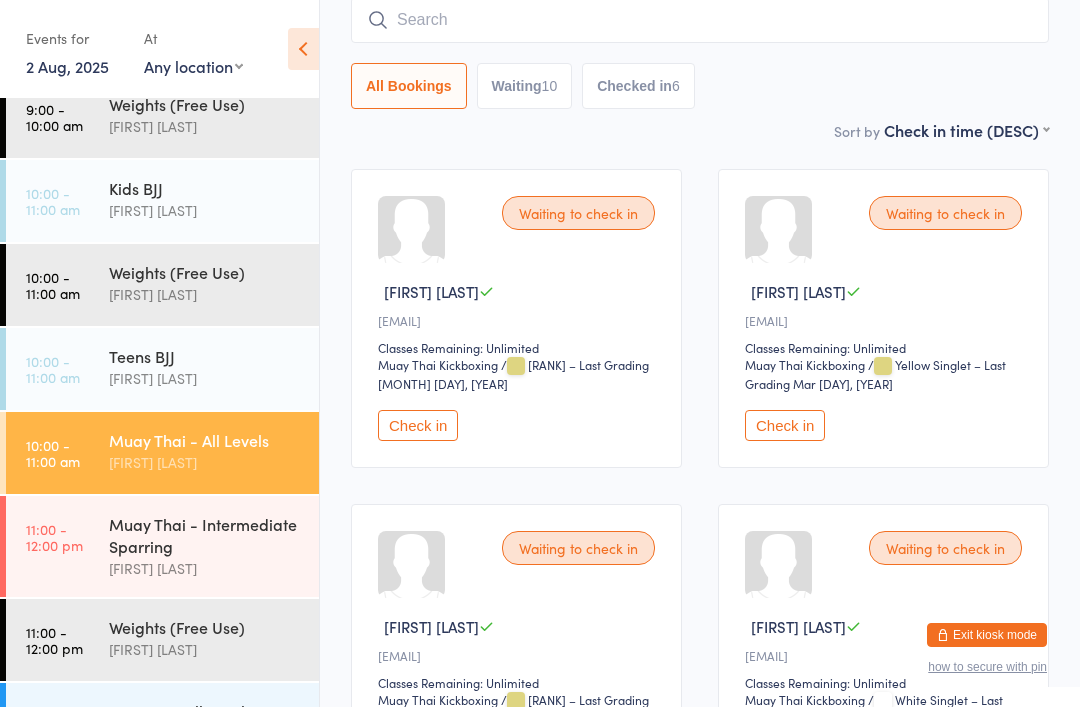 scroll, scrollTop: 181, scrollLeft: 0, axis: vertical 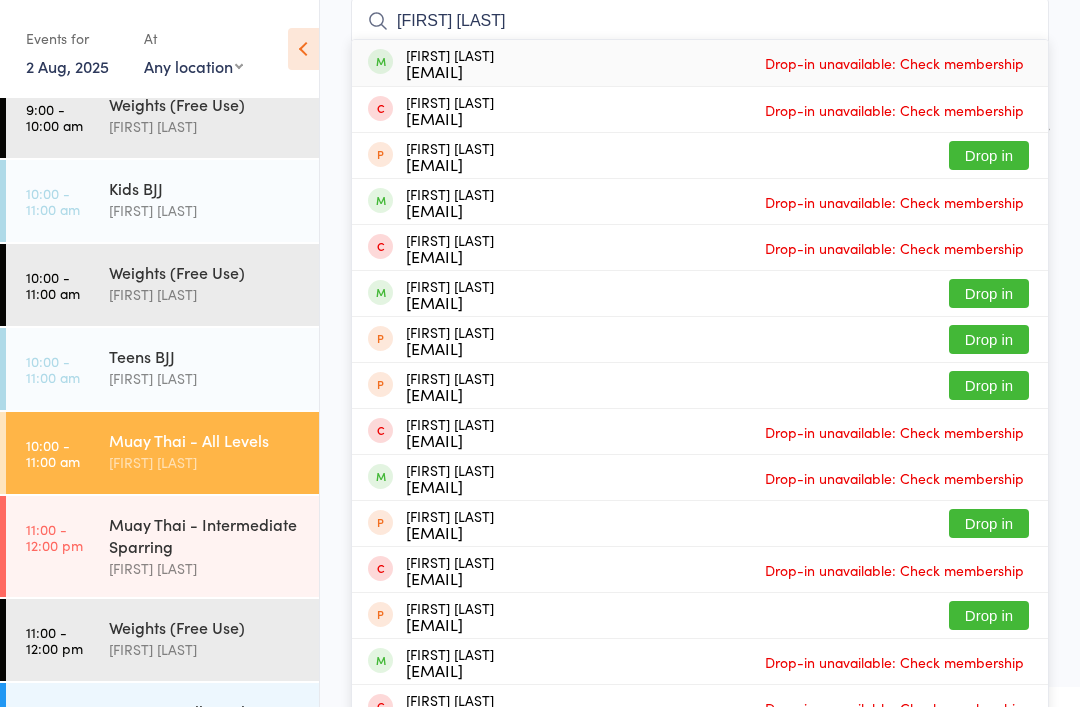 type on "[FIRST] [LAST]" 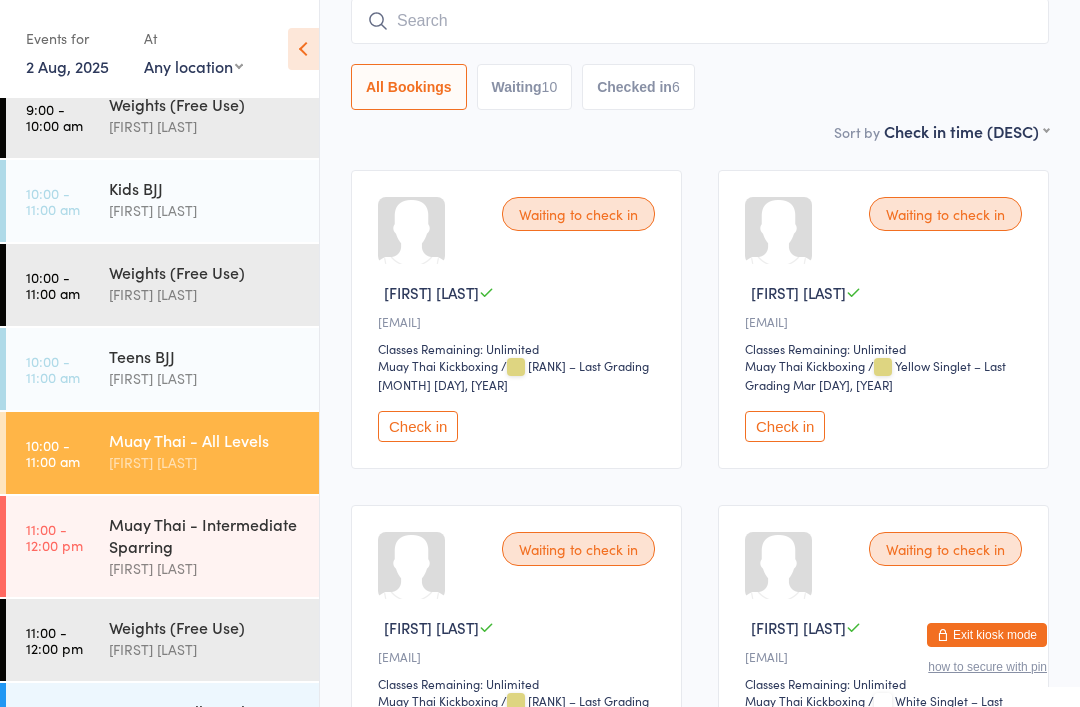 click at bounding box center (700, 21) 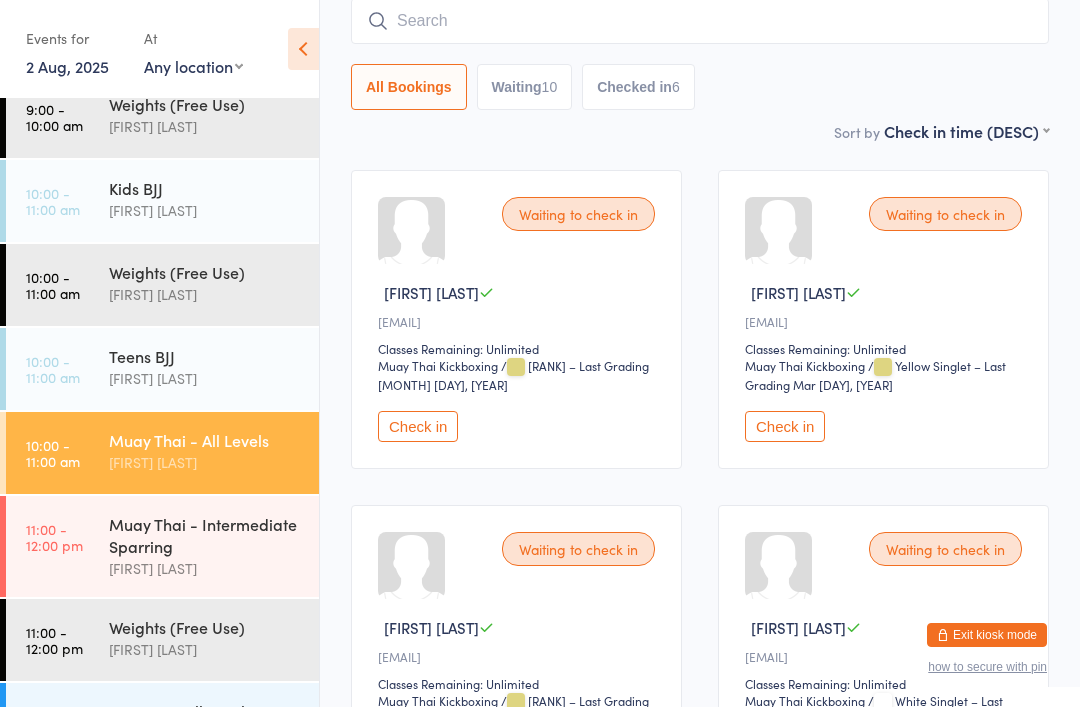 click on "[FIRST] [LAST]" at bounding box center (205, 210) 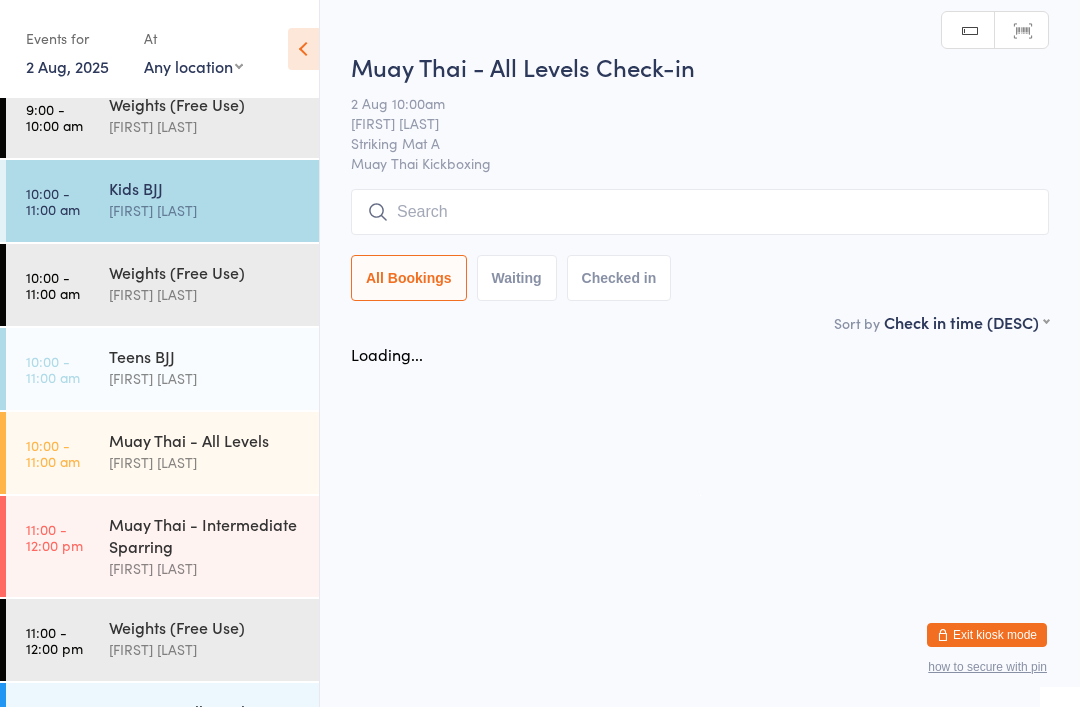scroll, scrollTop: 0, scrollLeft: 0, axis: both 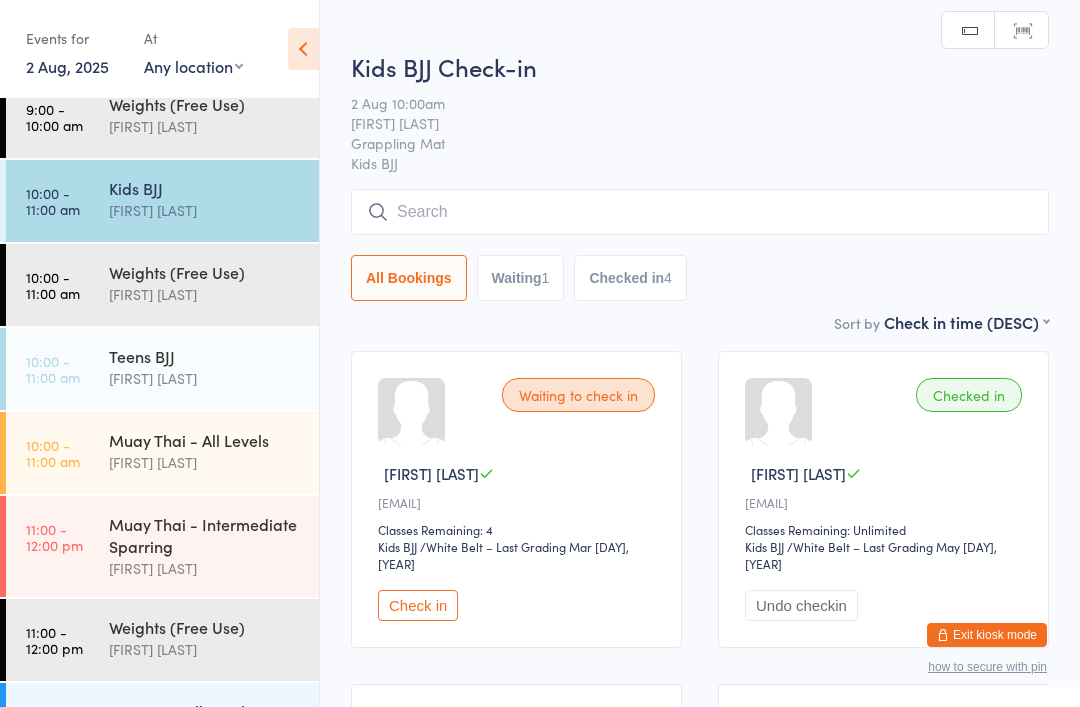 click at bounding box center (700, 212) 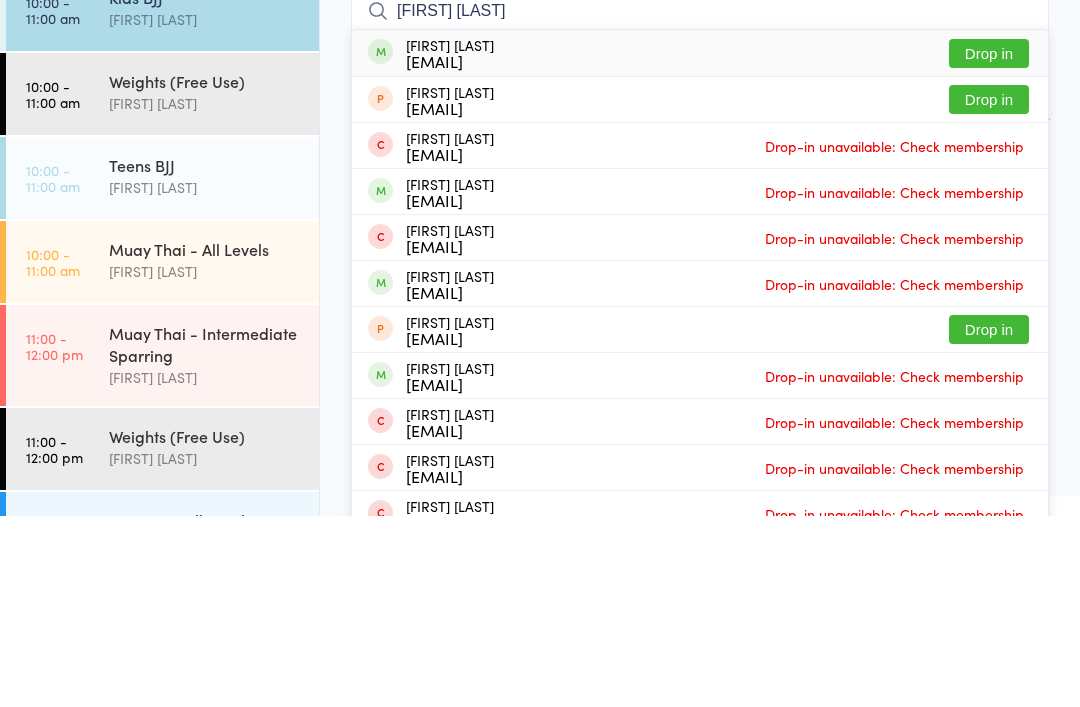 type on "[FIRST] [LAST]" 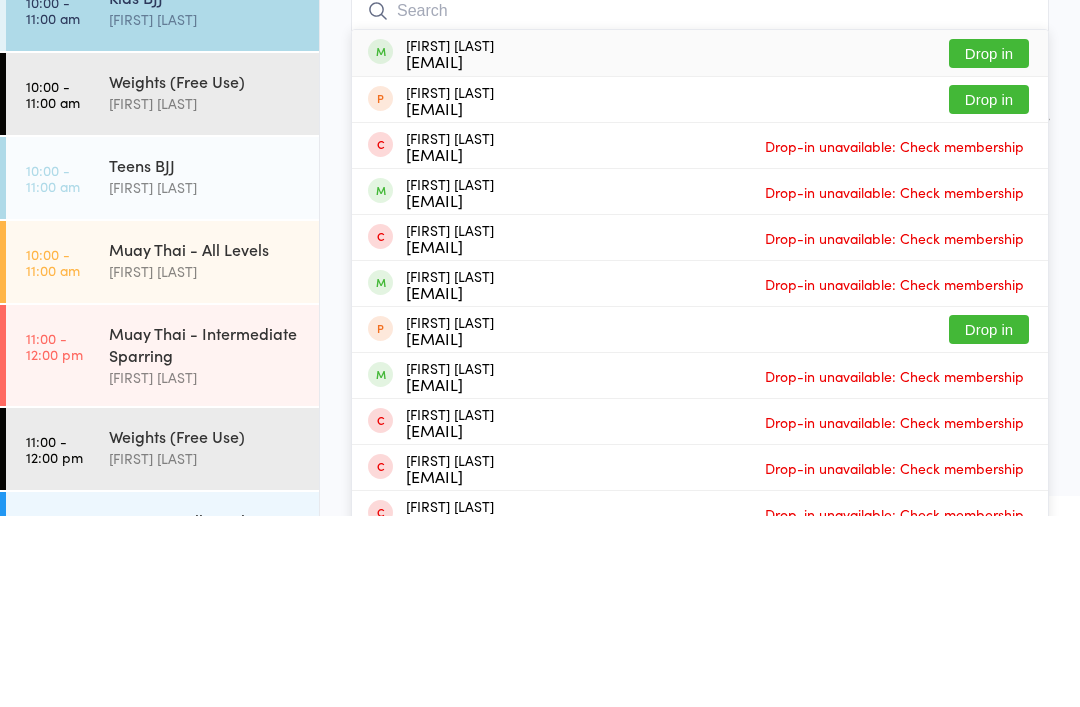 scroll, scrollTop: 191, scrollLeft: 0, axis: vertical 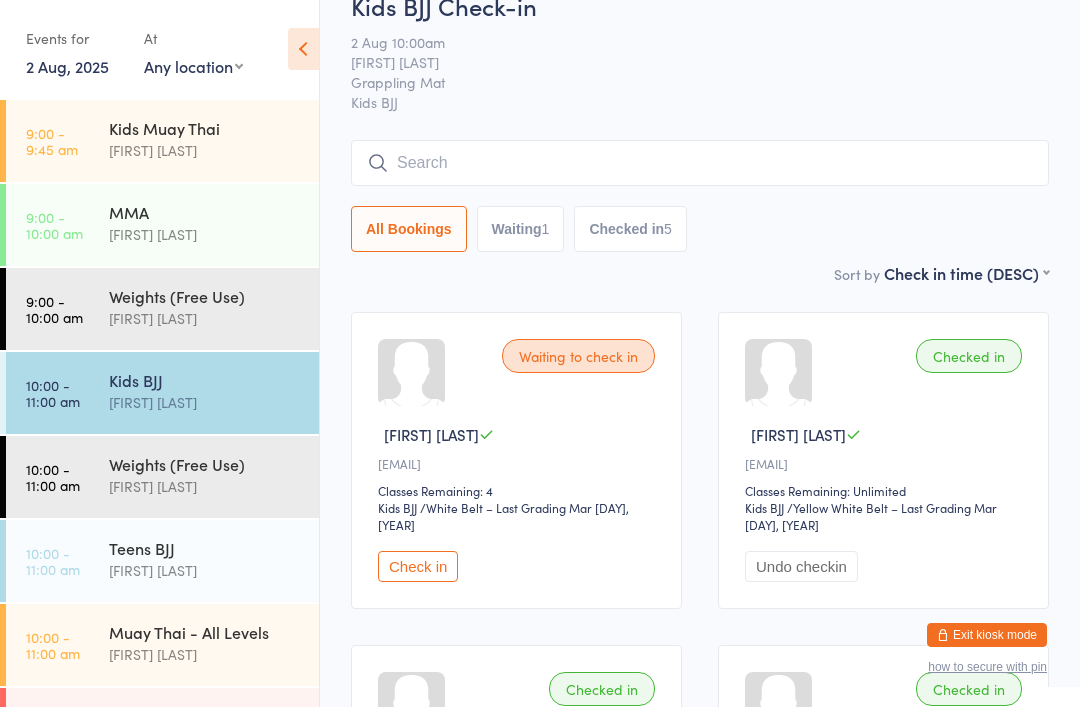 click at bounding box center (700, 163) 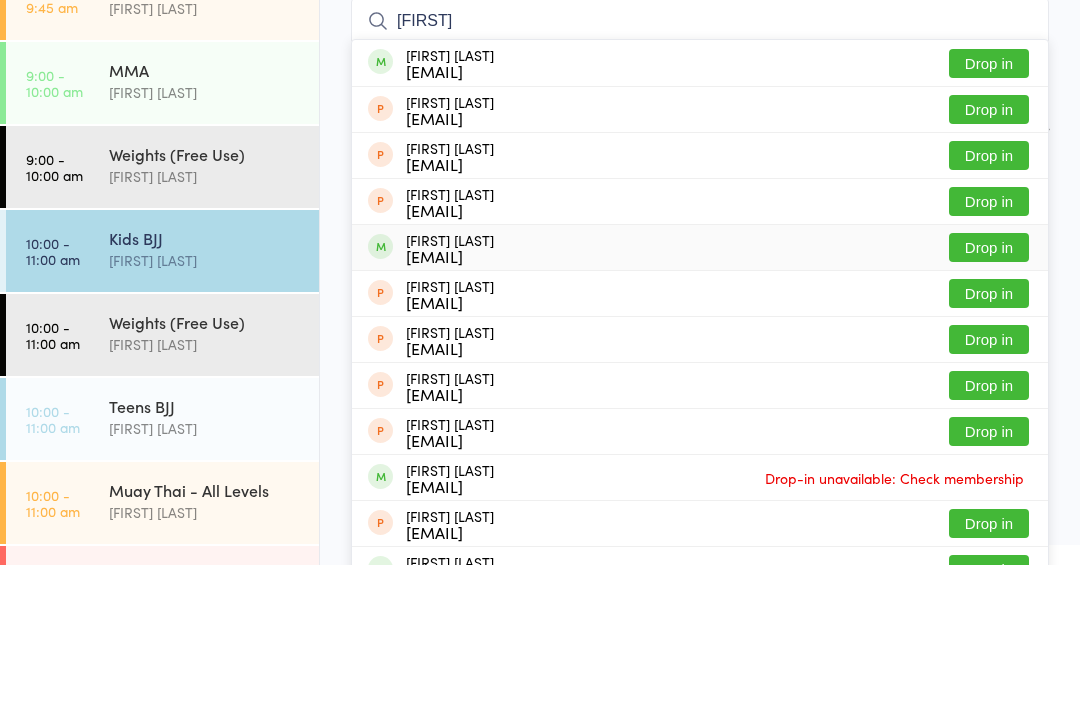 type on "[FIRST]" 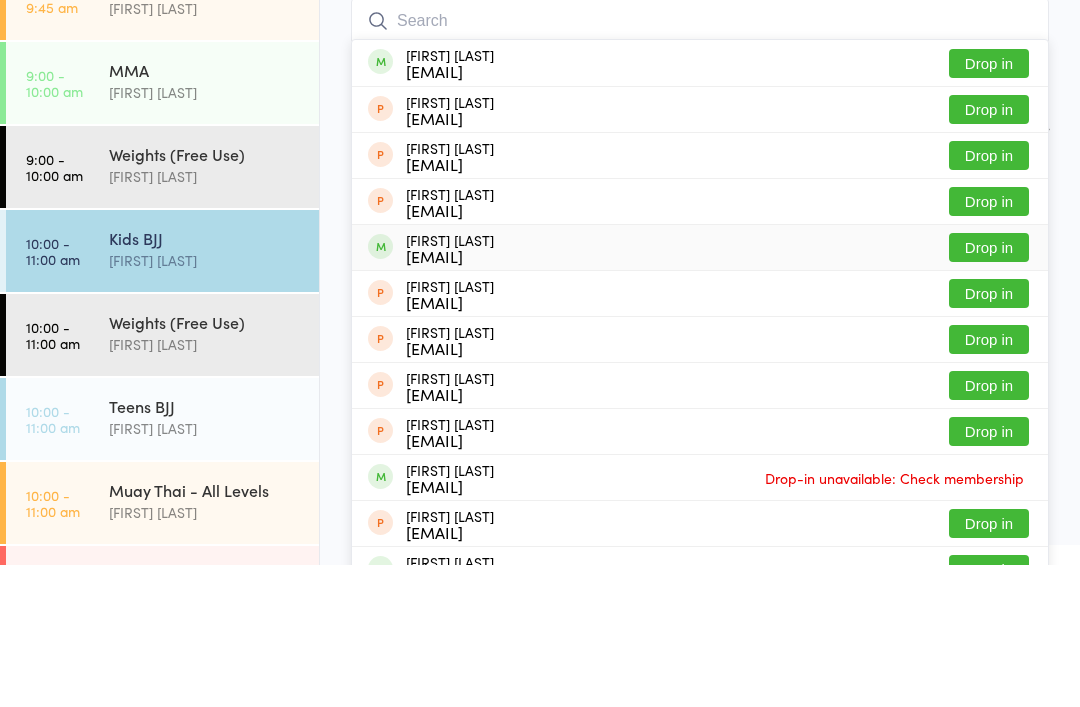 scroll, scrollTop: 181, scrollLeft: 0, axis: vertical 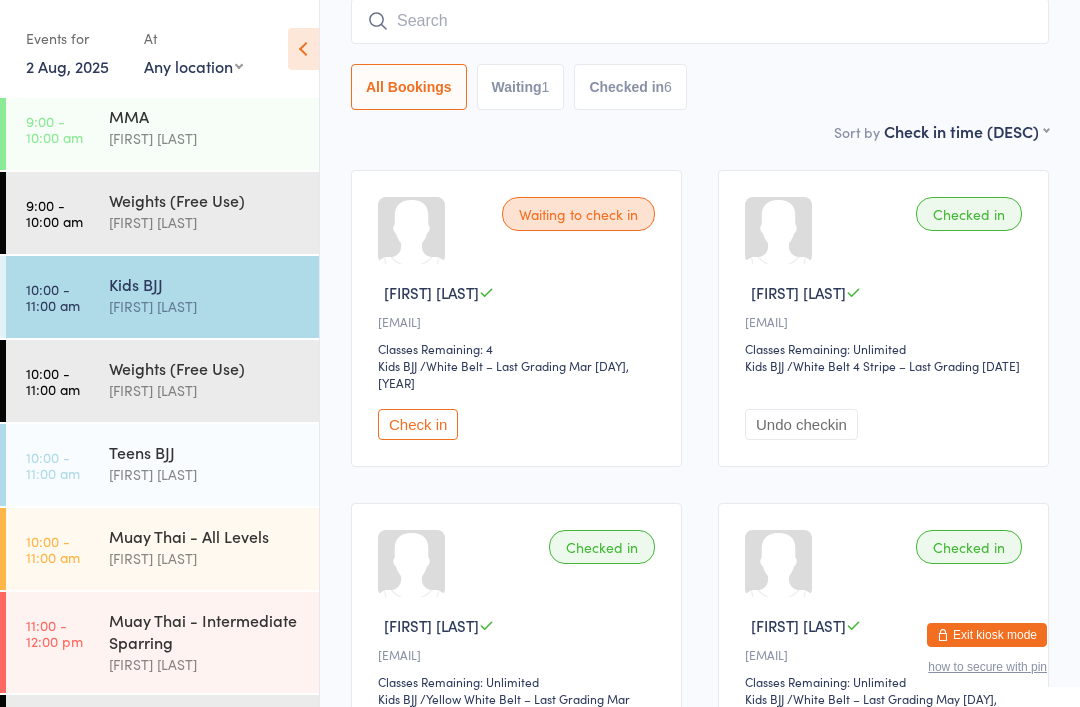 click on "[FIRST] [LAST]" at bounding box center [205, 558] 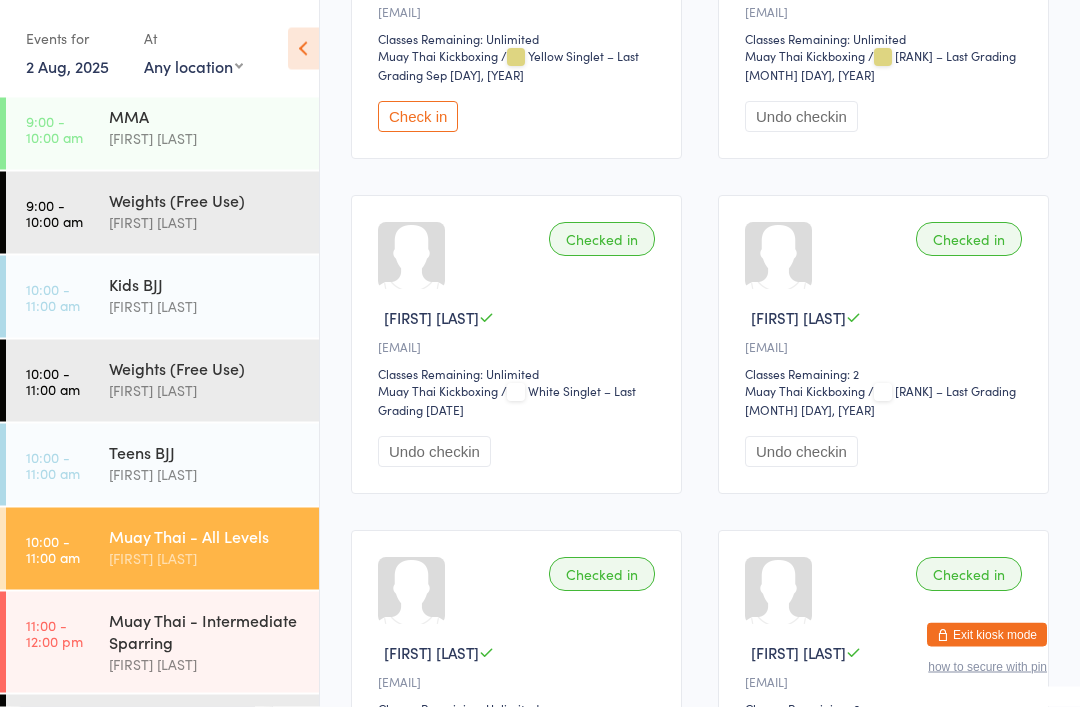 scroll, scrollTop: 1832, scrollLeft: 0, axis: vertical 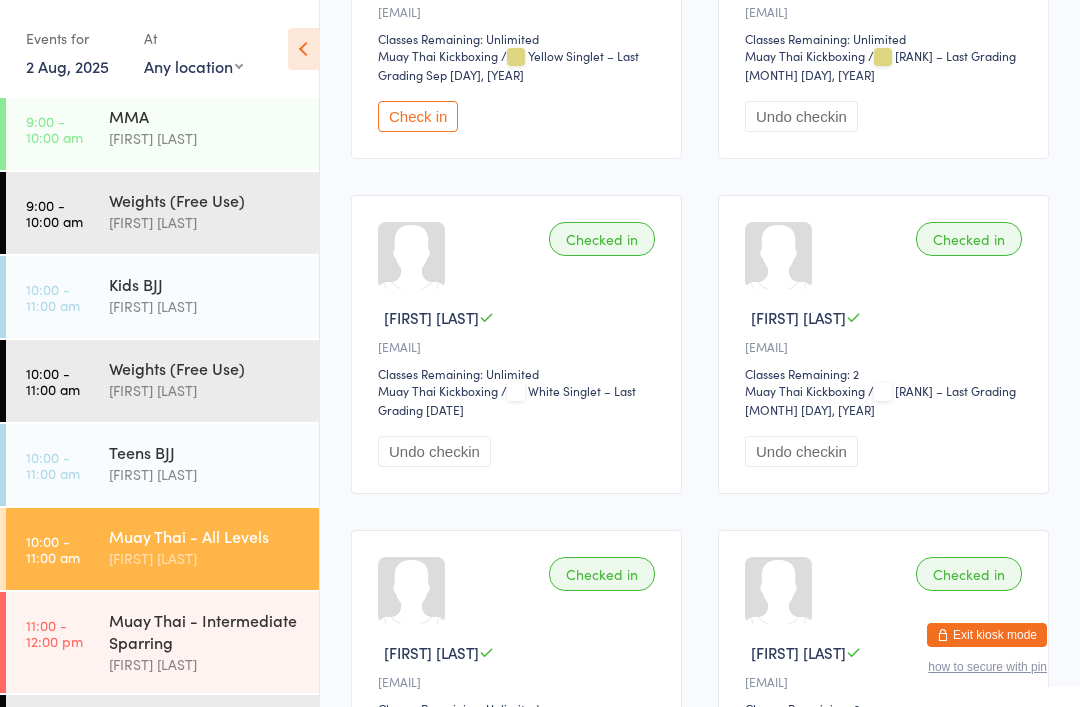 click on "Waiting to check in [FIRST] [LAST] [EMAIL] Classes Remaining: Unlimited Muay Thai Kickboxing Muay Thai Kickboxing / [RANK] – Last Grading [MONTH] [DAY], [YEAR] Check in" at bounding box center (516, 9) 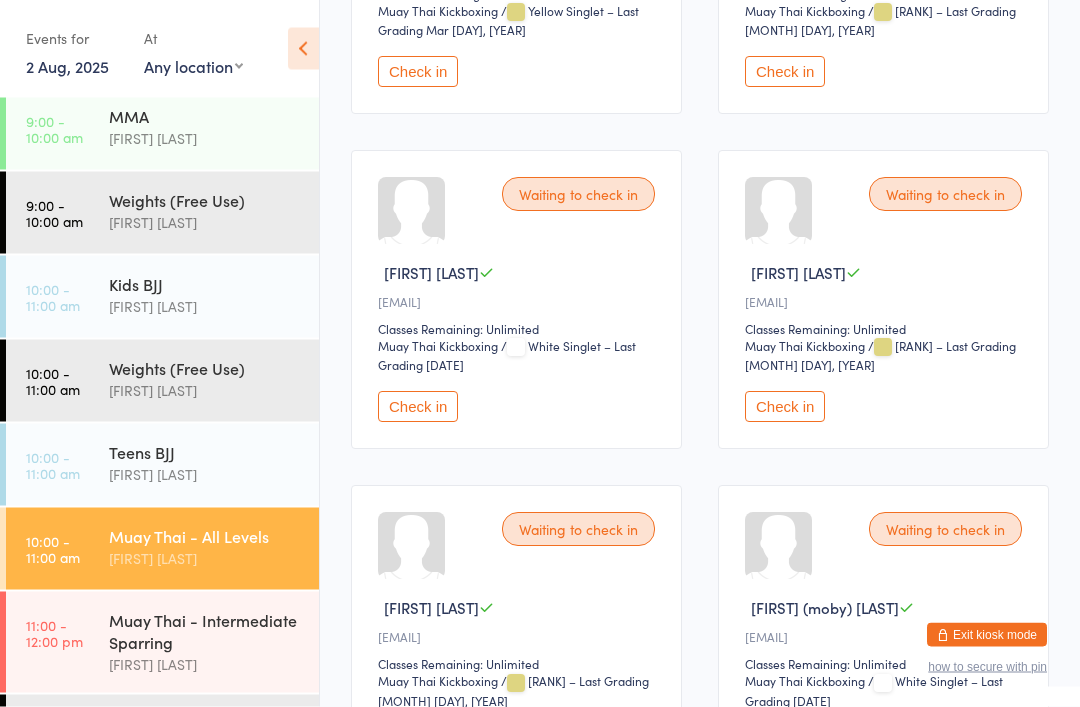 scroll, scrollTop: 523, scrollLeft: 0, axis: vertical 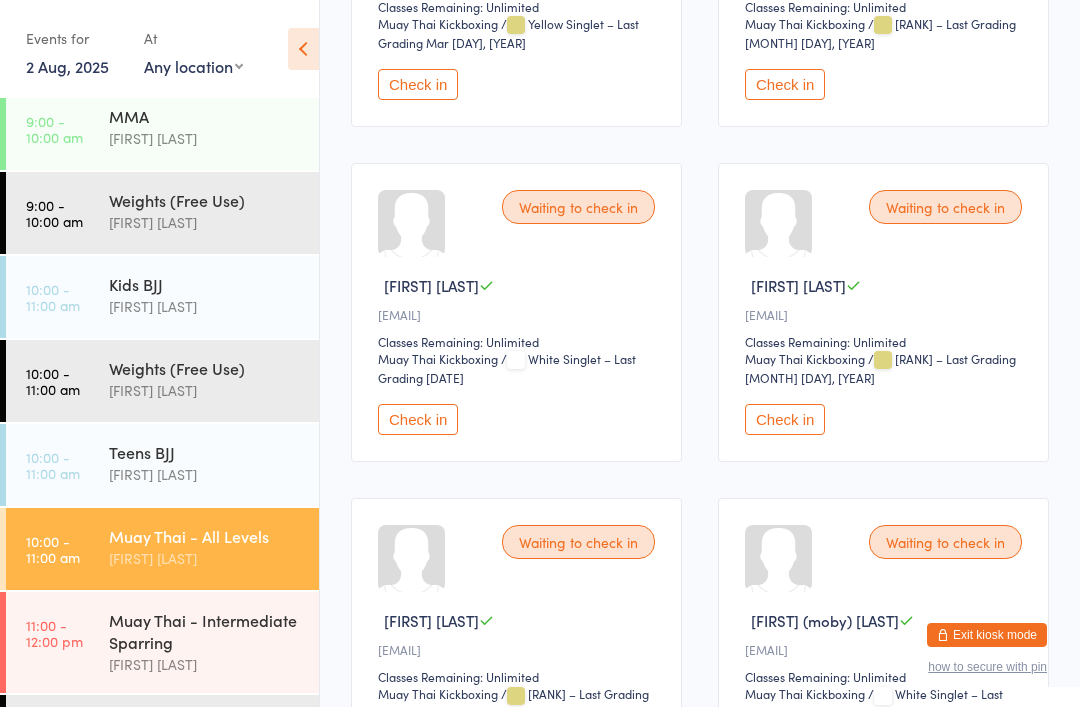 click on "Check in" at bounding box center [785, 419] 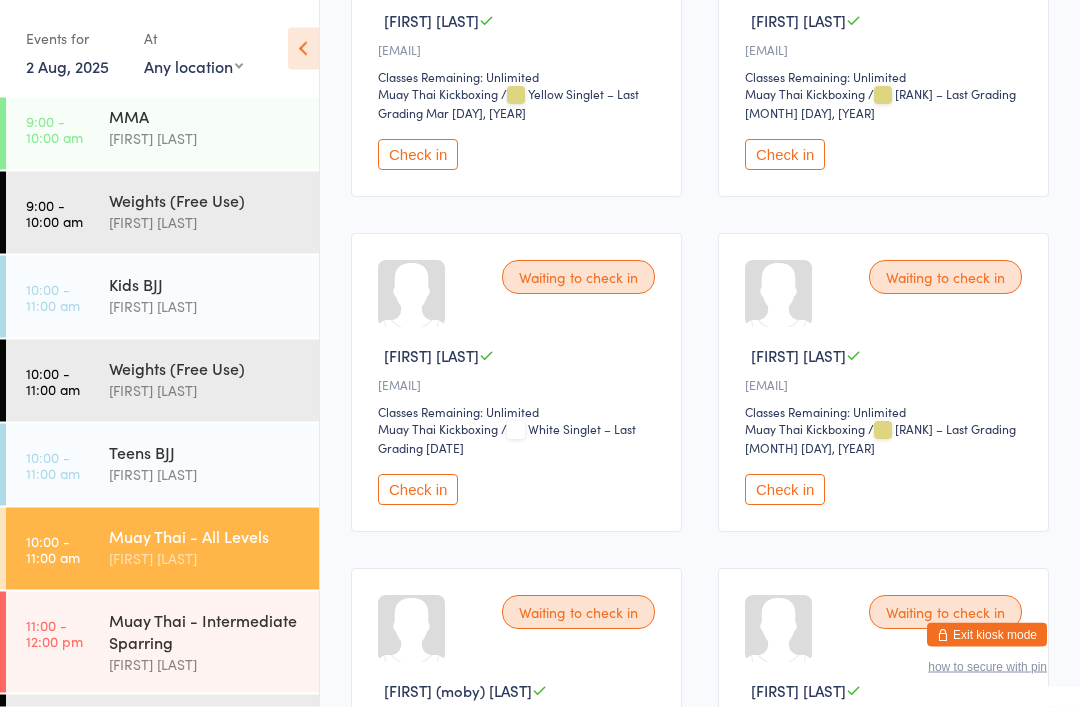 scroll, scrollTop: 453, scrollLeft: 0, axis: vertical 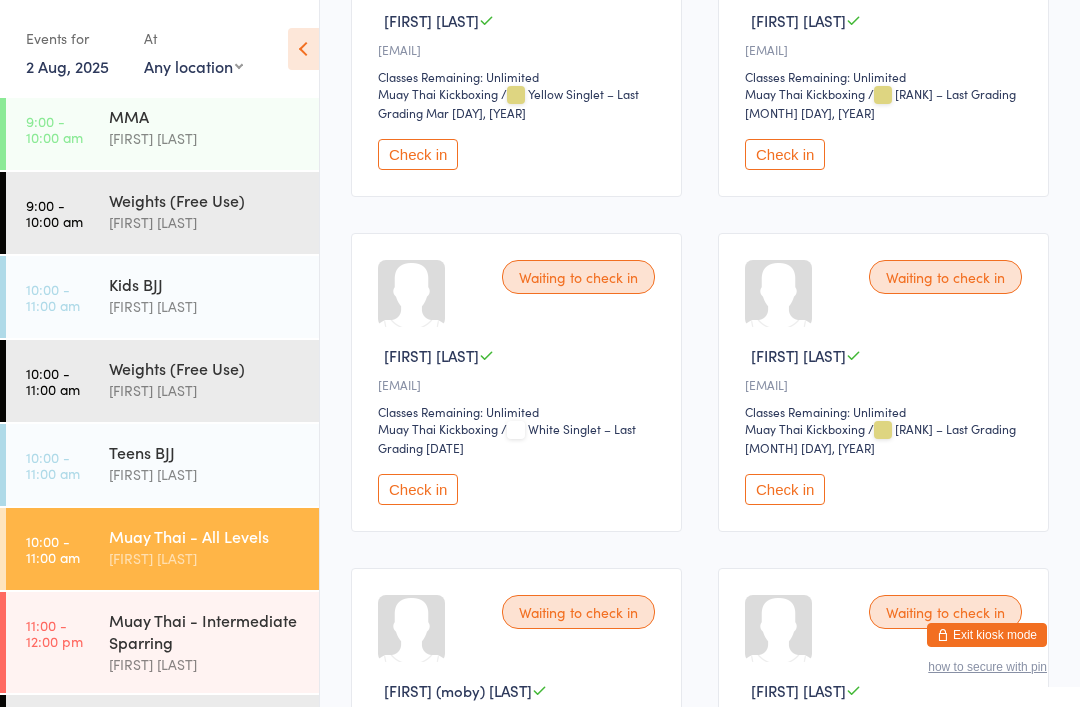 click on "Check in" at bounding box center (418, 489) 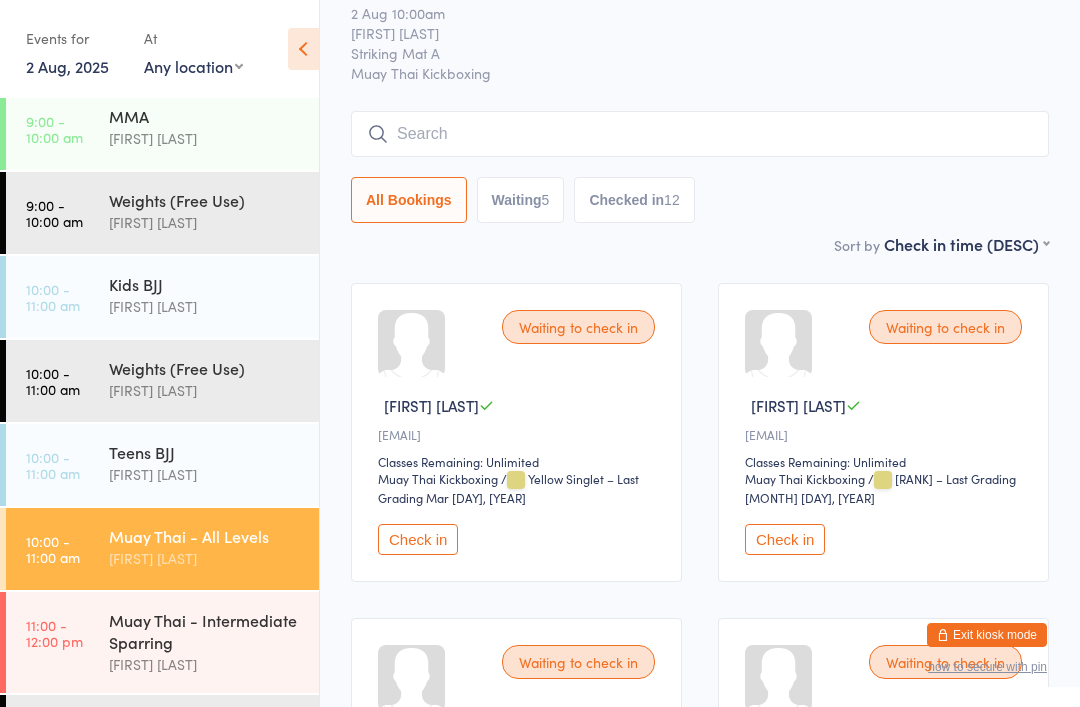 scroll, scrollTop: 0, scrollLeft: 0, axis: both 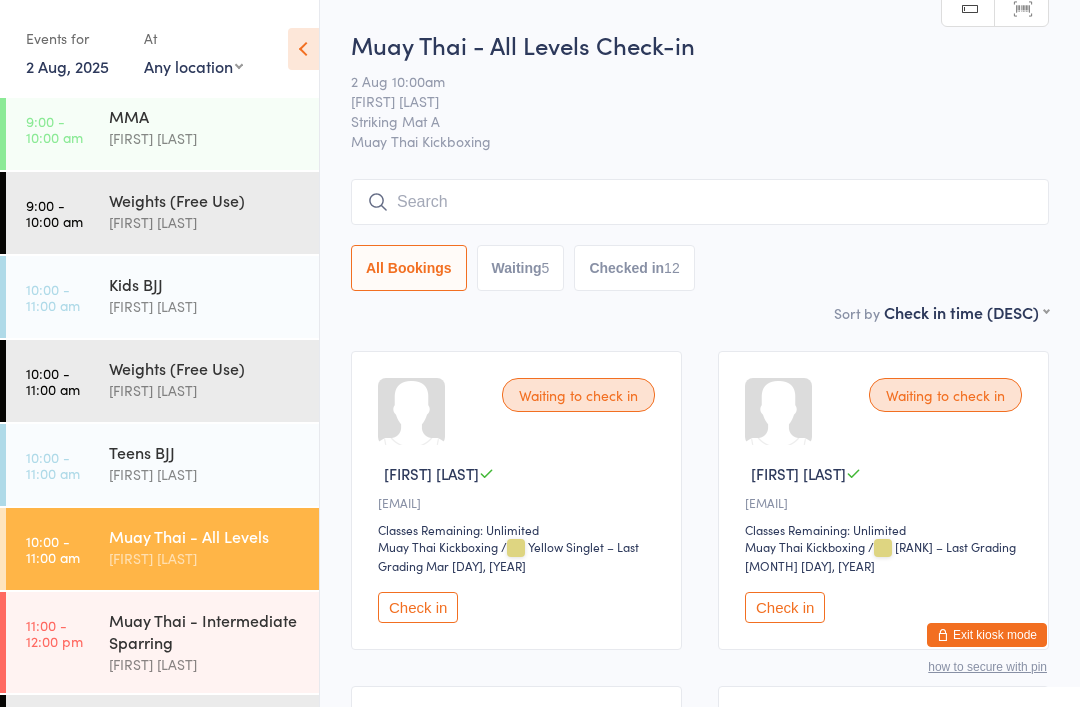 click at bounding box center [700, 202] 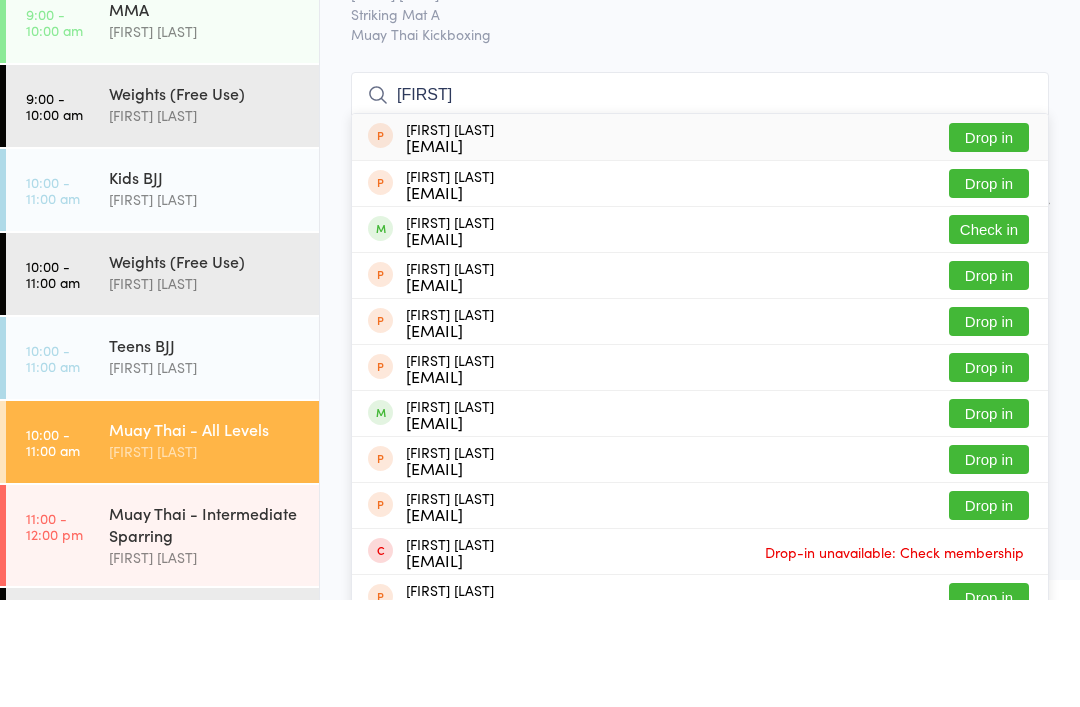 type on "[FIRST]" 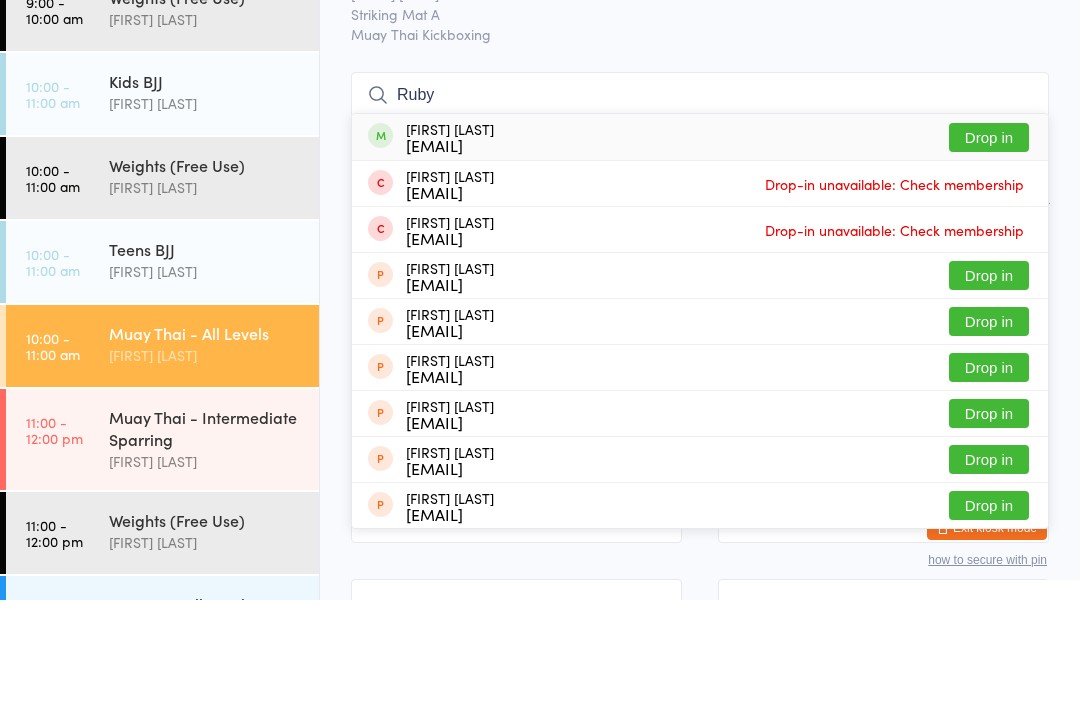 scroll, scrollTop: 274, scrollLeft: 0, axis: vertical 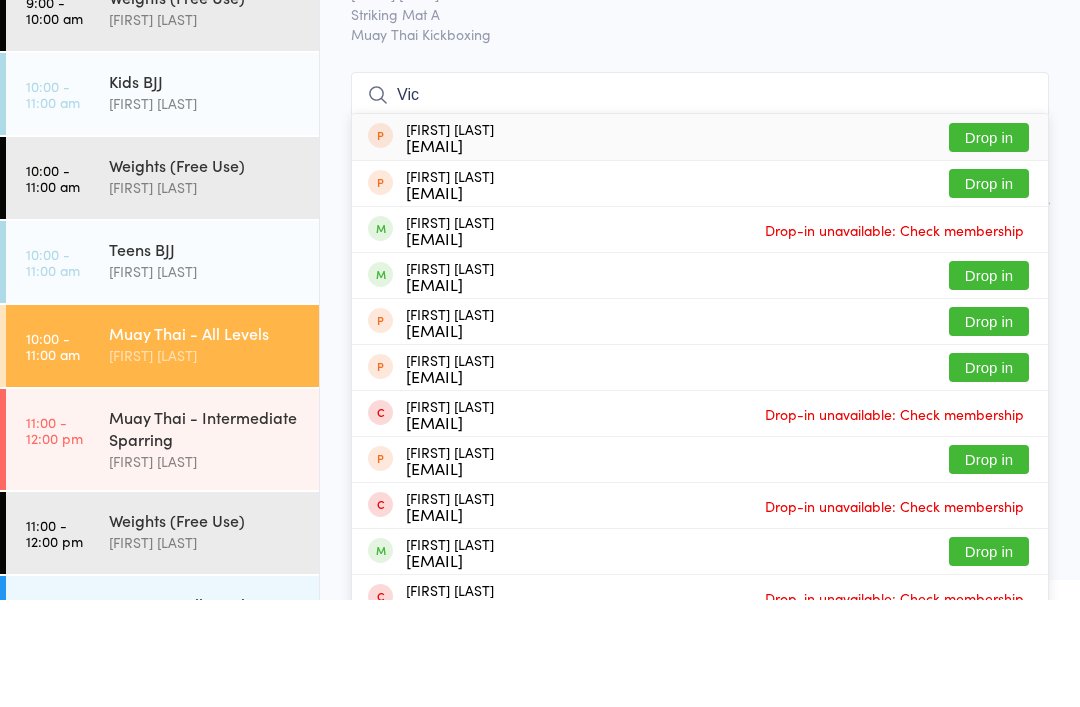 type on "Vic" 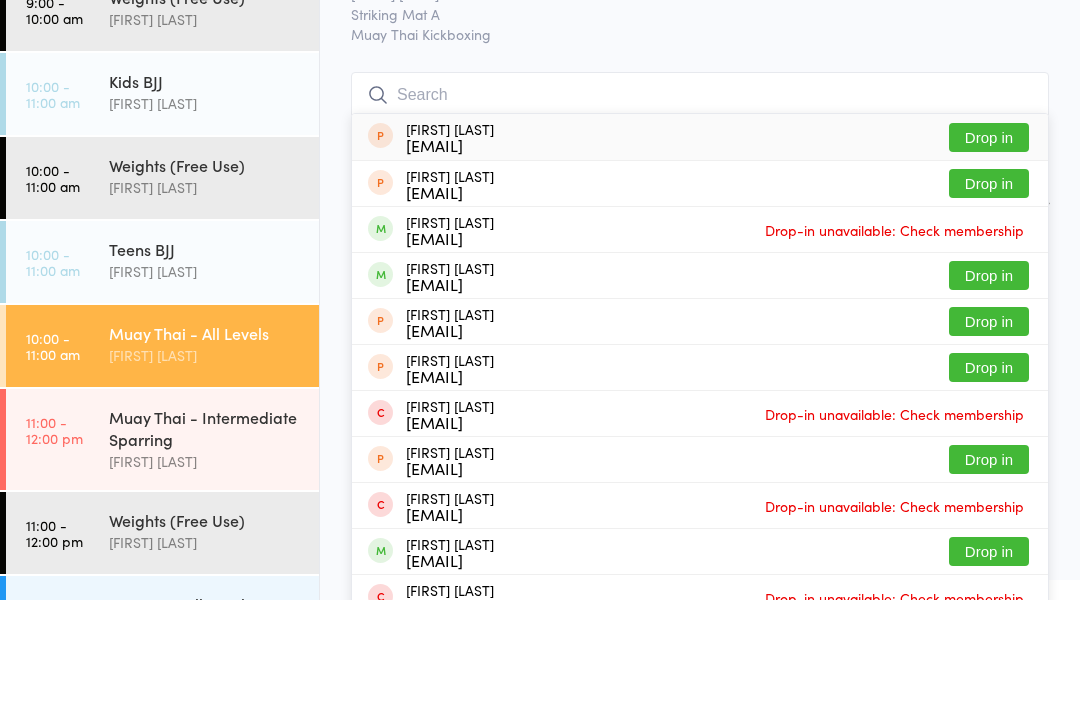 scroll, scrollTop: 107, scrollLeft: 0, axis: vertical 